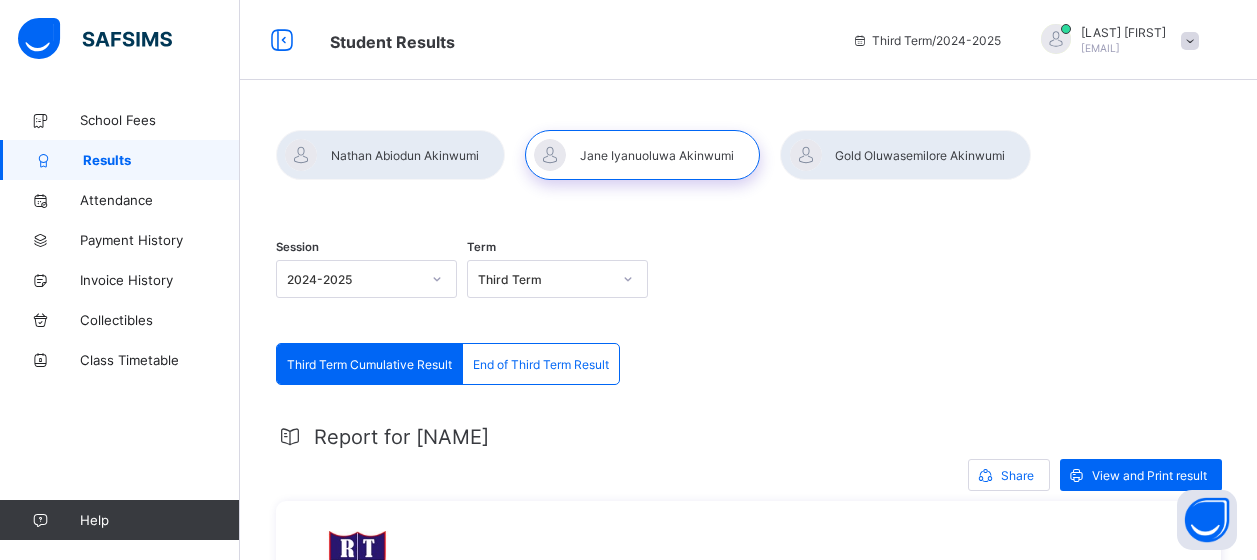 scroll, scrollTop: 1888, scrollLeft: 0, axis: vertical 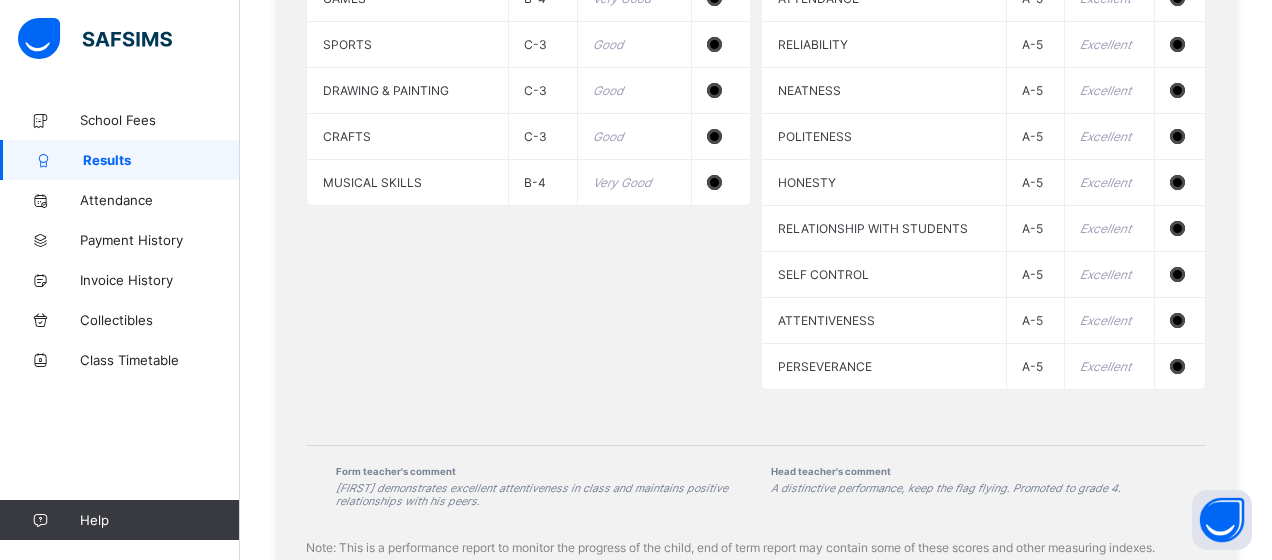 click on "Student Results     Third Term  /  2024-2025   Akinwumi   Olufunke bakeokedex@yahoo.com School Fees Results Attendance Payment History Invoice History Collectibles Class Timetable   Help Onboarding Great job! You have finished setting up all essential configurations. Our wizard which has lots of in-built templates will continue to guide you through with the academic configurations. Academic Configuration Steps Continue × Idle Mode Due to inactivity you would be logged out to the system in the next   15mins , click the "Resume" button to keep working or the "Log me out" button to log out of the system. Log me out Resume Session 2024-2025 Term Third Term Third  Term Cumulative Result  End of Third Term Result Third  Term Cumulative Result  End of Third Term Result Report for Jane Share   View and Print result 45, DAMATURU CRESCENT, OFF KABO CRESCENT, OFF AHMADU BELLO WAY, GARKI II, ABUJA.,  08075564839 redeemerteapintlsch@gmail.com Date: 4th Aug 2025 Student Jane Iyanuoluwa Akinwumi Report null (null) Term" at bounding box center [636, -691] 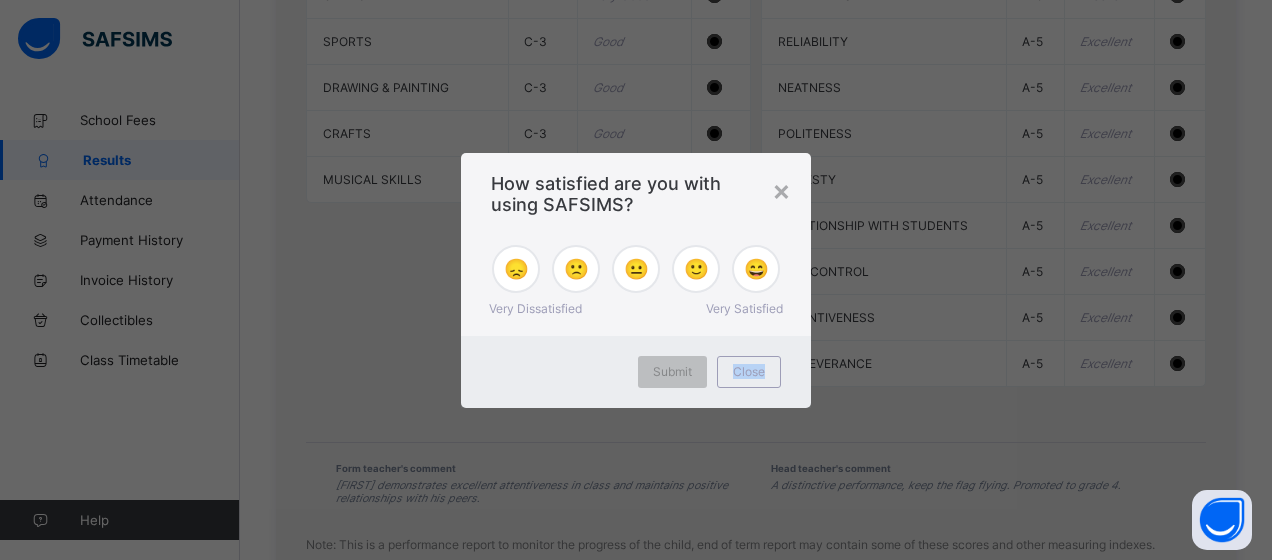 click on "× How satisfied are you with using SAFSIMS? 😞 🙁 😐 🙂 😄 Very Dissatisfied Very Satisfied Submit Close" at bounding box center [636, 280] 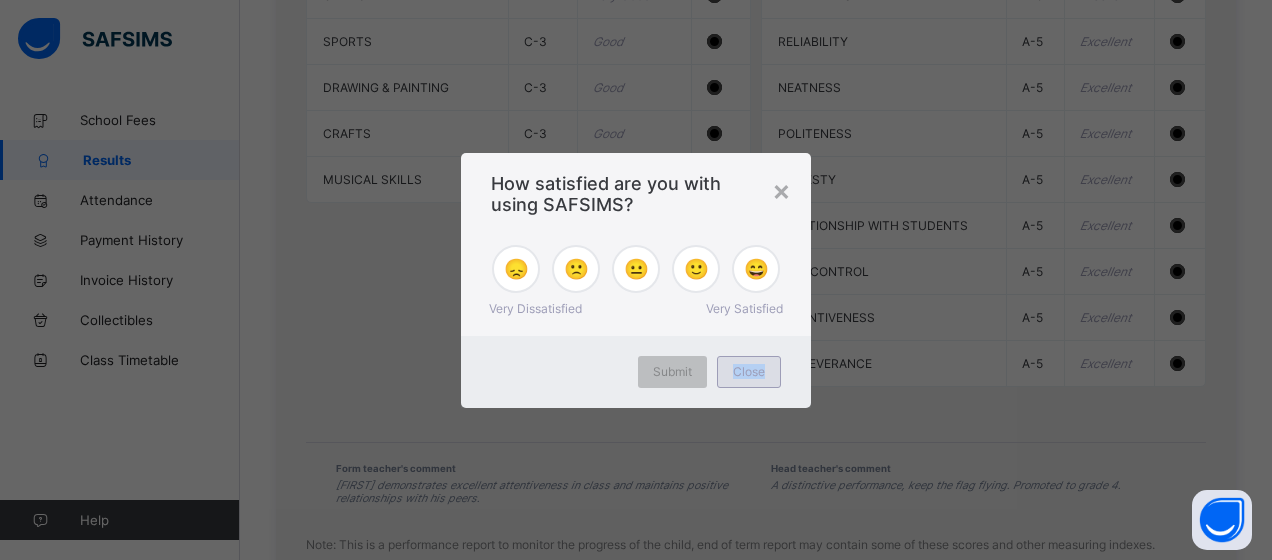 click on "Close" at bounding box center (749, 372) 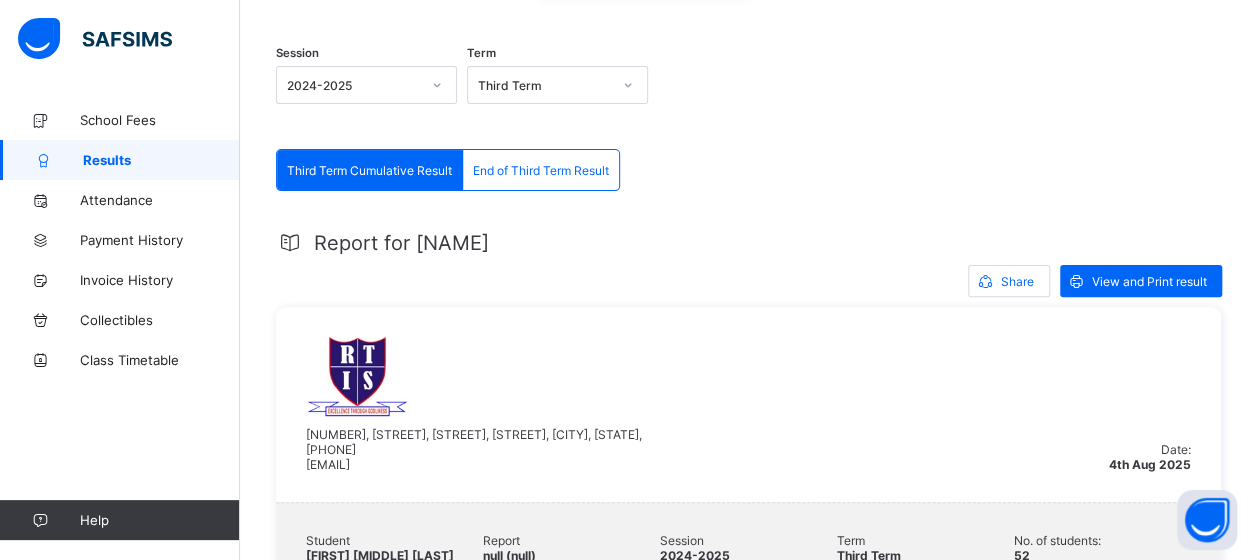 scroll, scrollTop: 101, scrollLeft: 0, axis: vertical 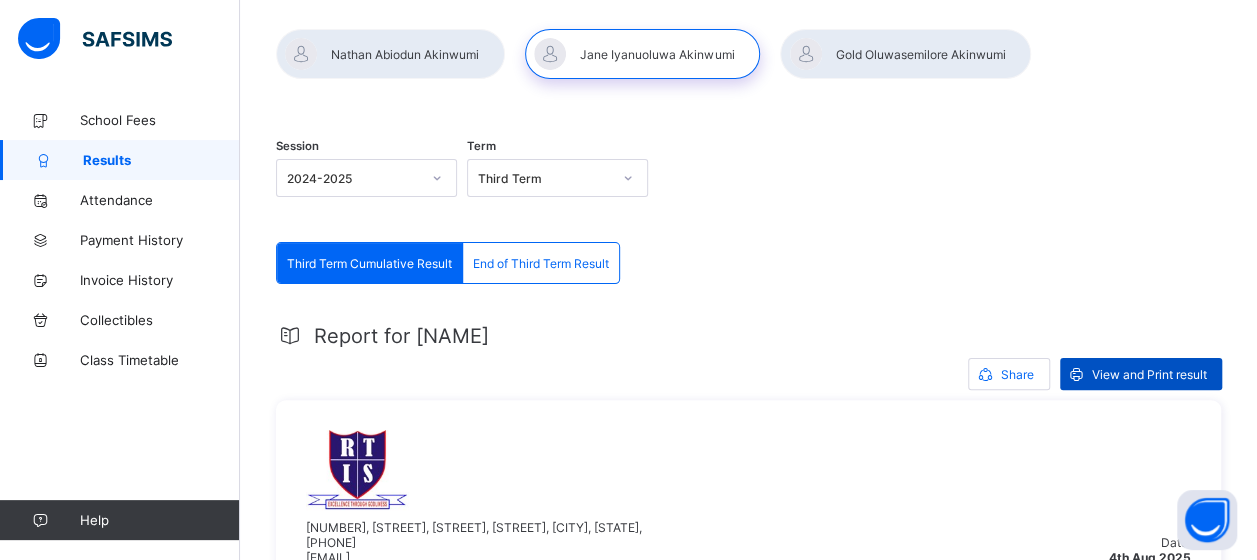 click on "View and Print result" at bounding box center (1149, 374) 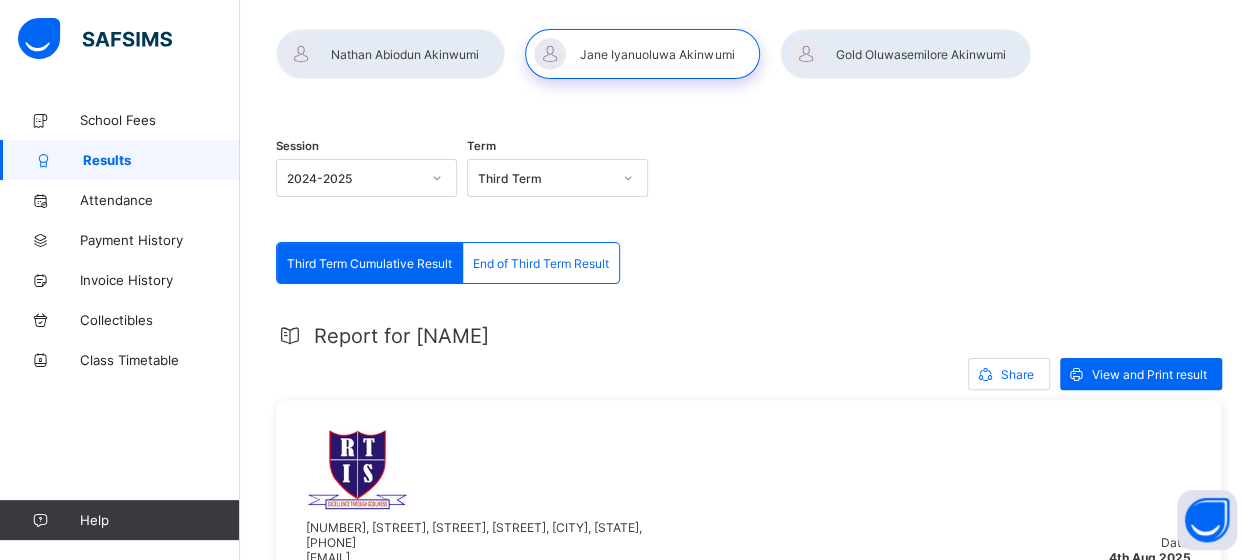 click at bounding box center [905, 54] 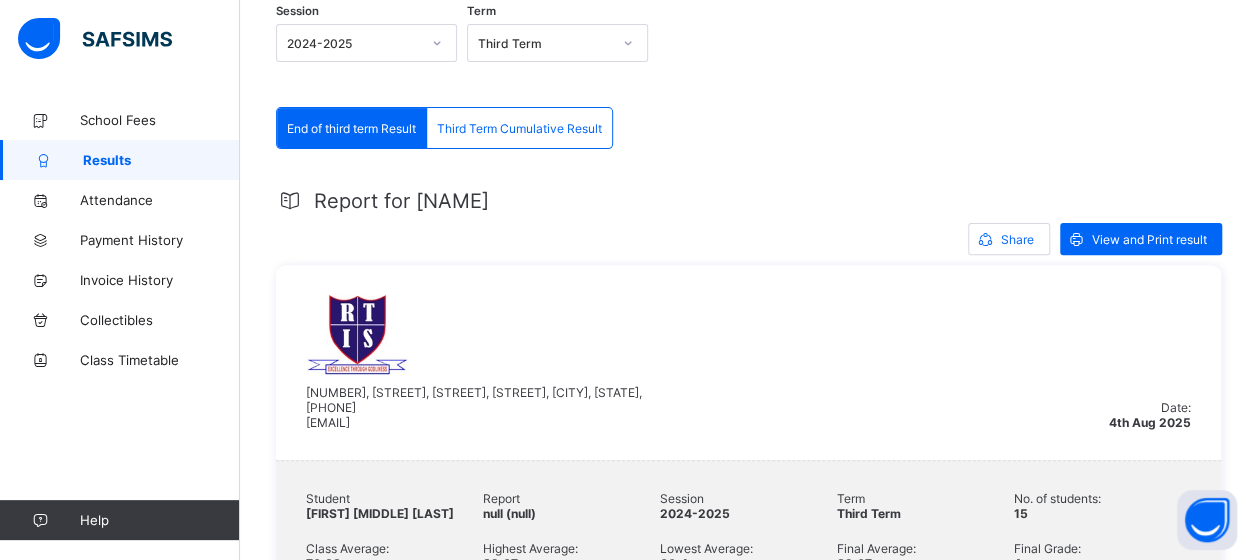 scroll, scrollTop: 191, scrollLeft: 0, axis: vertical 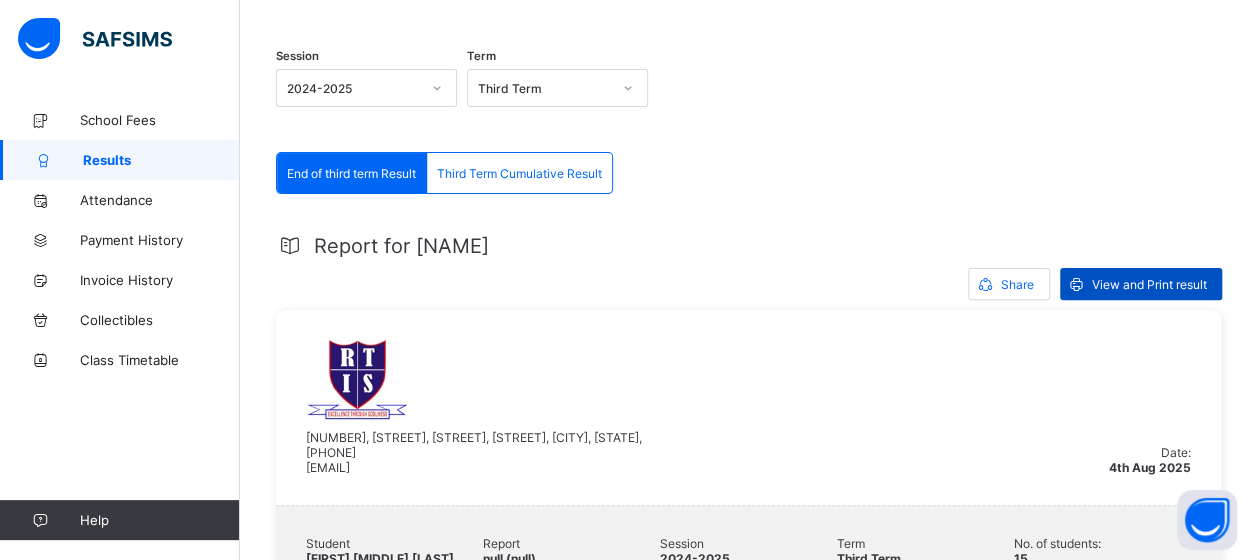 click on "View and Print result" at bounding box center (1149, 284) 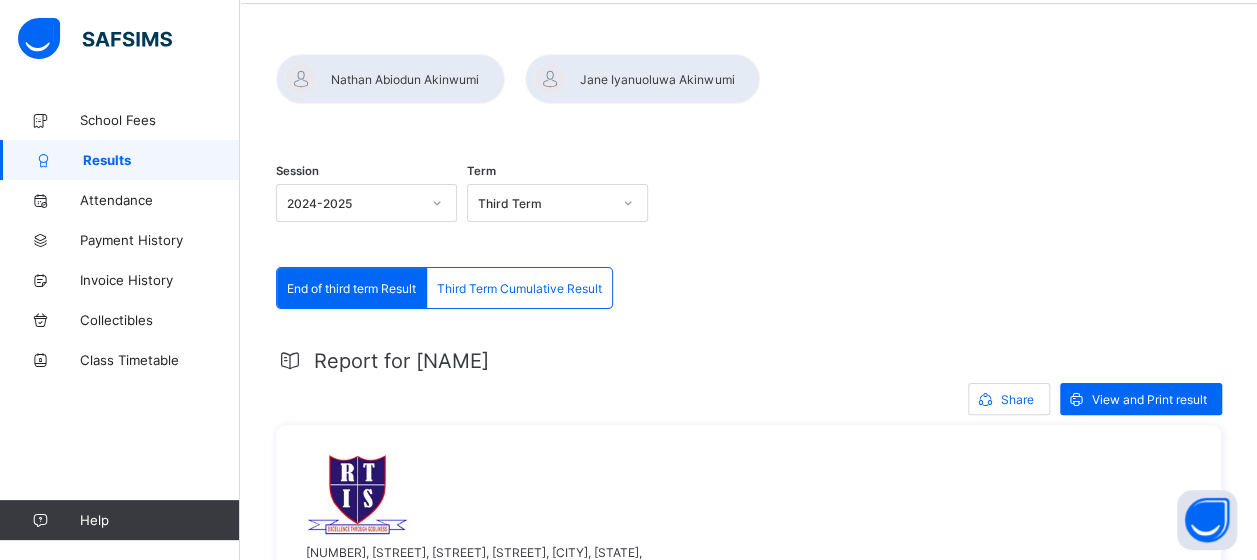 scroll, scrollTop: 0, scrollLeft: 0, axis: both 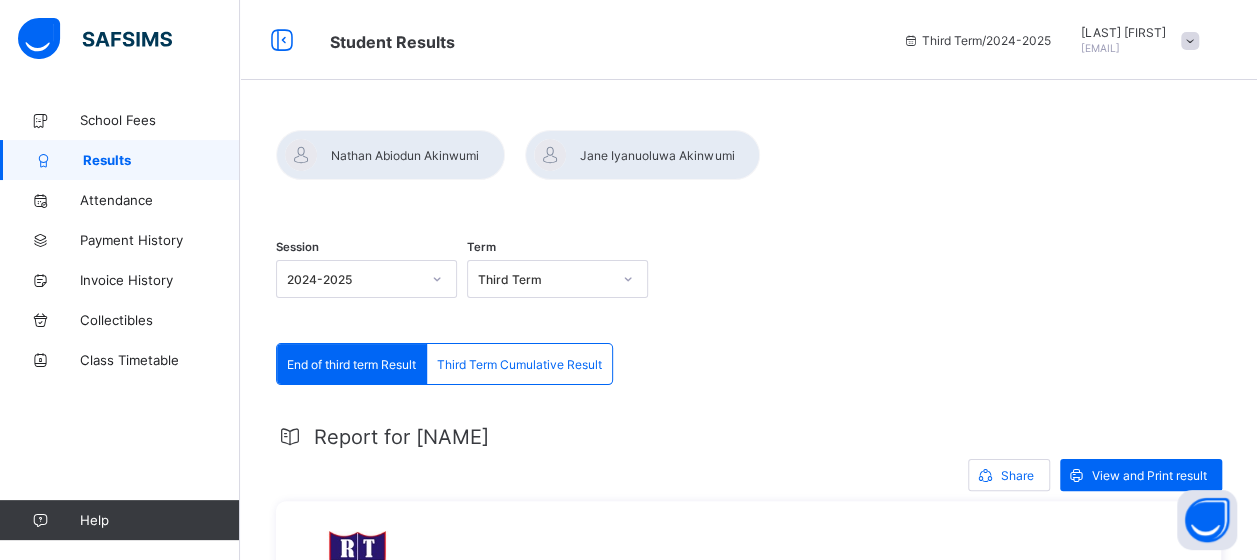 click at bounding box center [390, 155] 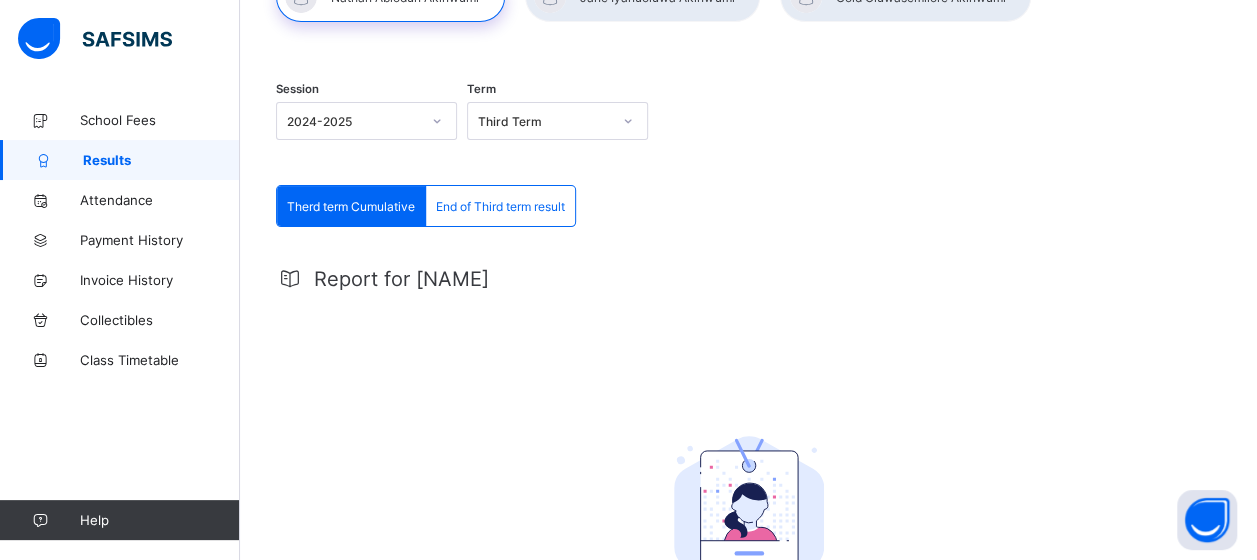 scroll, scrollTop: 154, scrollLeft: 0, axis: vertical 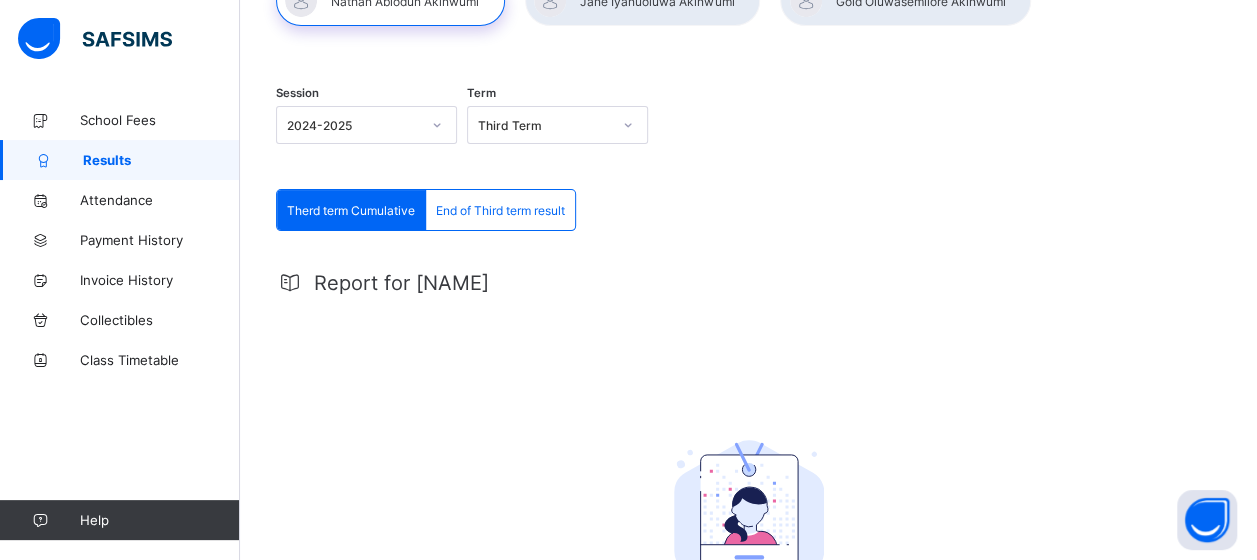 click on "End of Third term result" at bounding box center [500, 210] 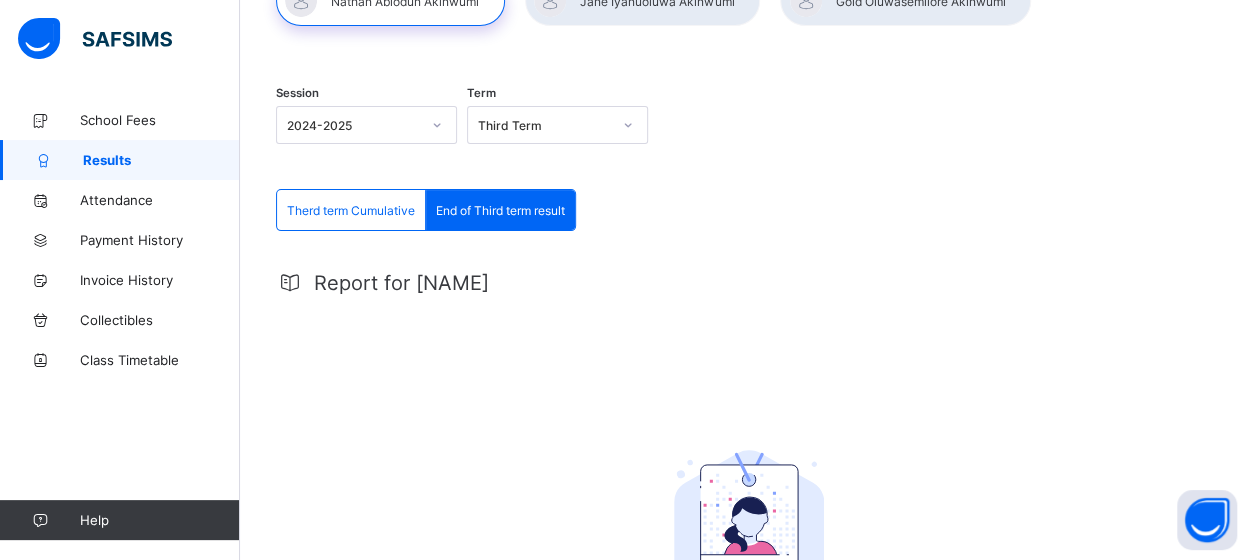 click on "Therd term Cumulative" at bounding box center (351, 210) 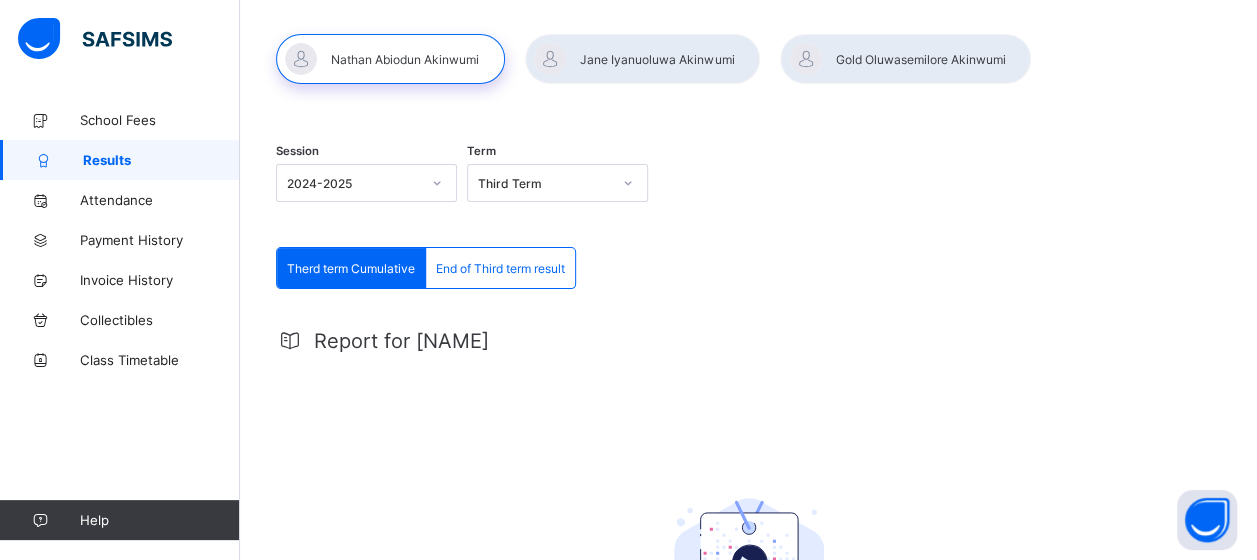scroll, scrollTop: 0, scrollLeft: 0, axis: both 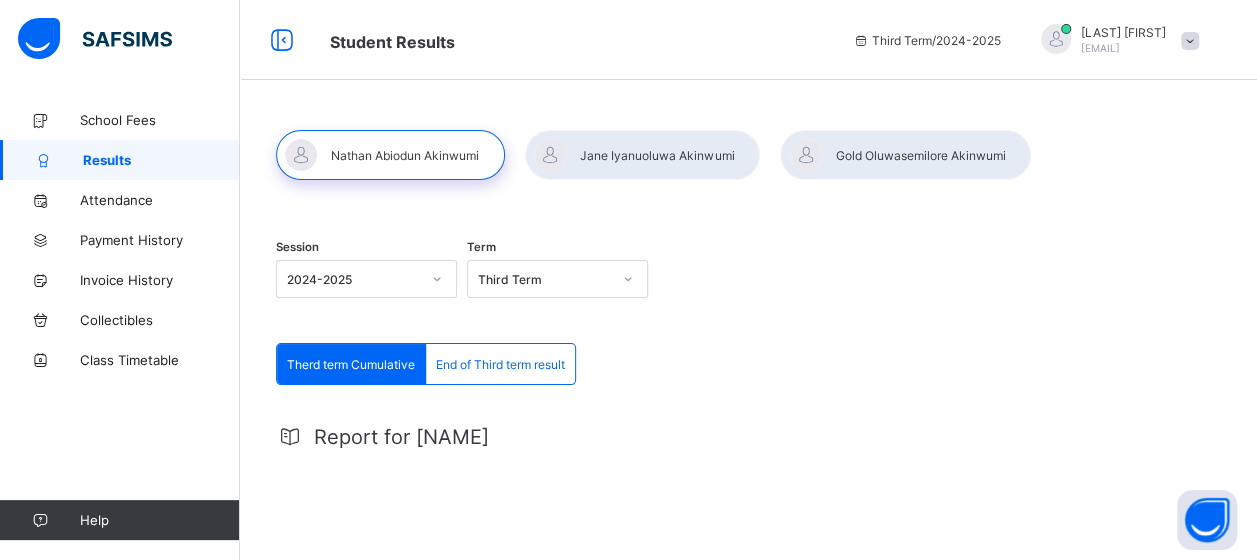 click at bounding box center (642, 155) 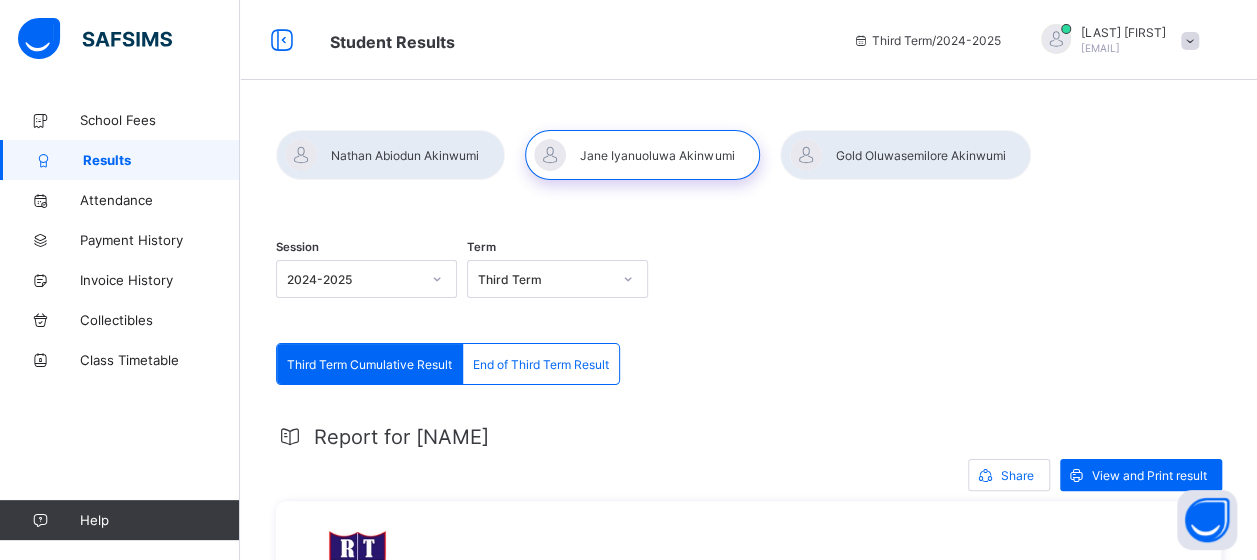 click on "End of Third Term Result" at bounding box center (541, 364) 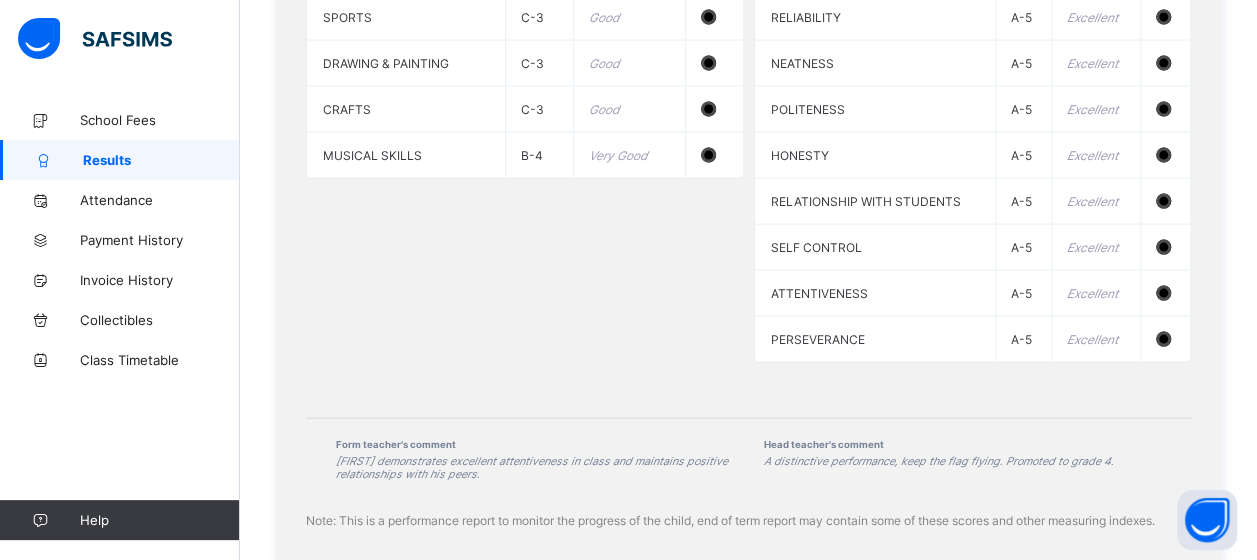 scroll, scrollTop: 2002, scrollLeft: 0, axis: vertical 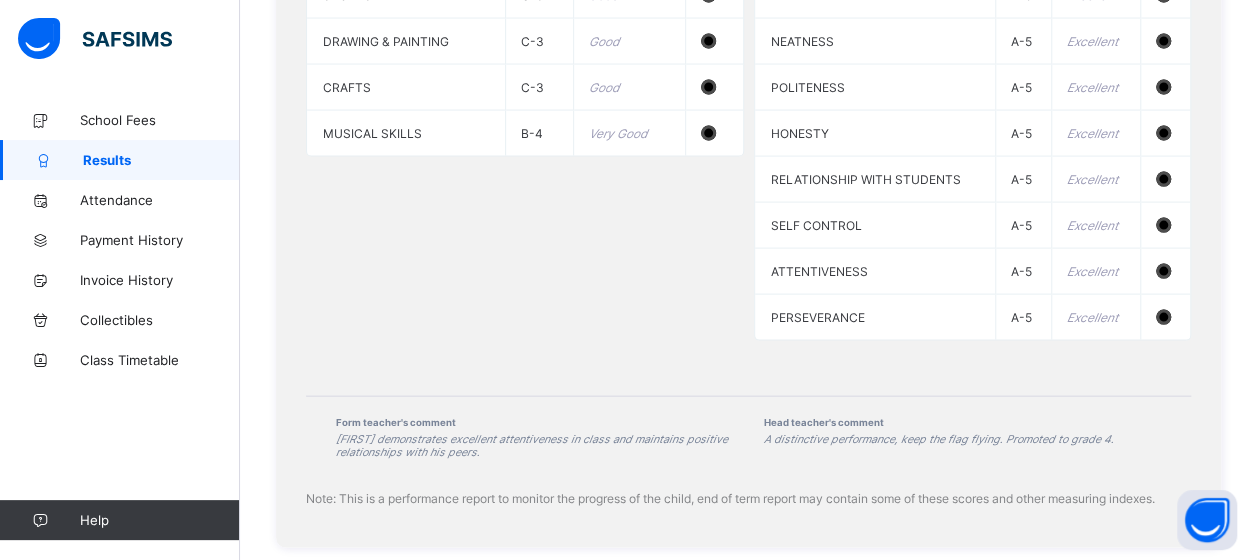 click on "Student Jane Iyanuoluwa Akinwumi Report null (null) Session 2024-2025 Term Third Term No. of students:    16 Class Average:  84.86  Highest Average:  96 Lowest Average:  67.38 Final Average:  95.92 Final Grade:  A+   subjects     CA     EXAM     total     grade     comment   Information Communication Technology 40 53 93 A+ Distinction English Studies 39 55 94 A+ Distinction Quantitative Reasoning 40 58 98 A+ Distinction Mathematics 40 59 99 A+ Distinction Agricultural Science 40 60 100 A+ Distinction Home Economics 40 51 91 A+ Distinction Civic Education/History/Security Education 40 55 95 A+ Distinction Basic Science and Technology 40 60 100 A+ Distinction Verbal Reasoning 40 58 98 A+ Distinction Religious Studies (CRS) 40 59 99 A+ Distinction Cultural and Creative Arts/Music 40 48 88 A Excellent Social Studies 40 55 95 A+ Distinction Physical & Health Education 40 57 97 A+ Distinction Default Psychomotor HANDWRITING A-5   Excellent   GAMES B-4   Very Good   SPORTS C-3   Good   DRAWING & PAINTING C-3   Good" at bounding box center (748, -379) 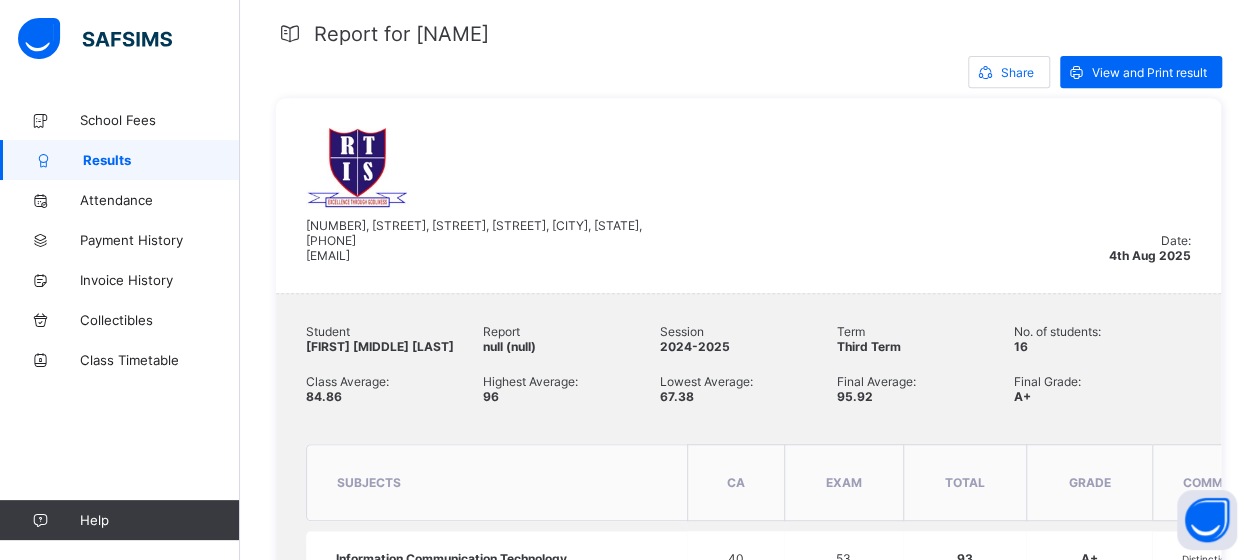 scroll, scrollTop: 393, scrollLeft: 0, axis: vertical 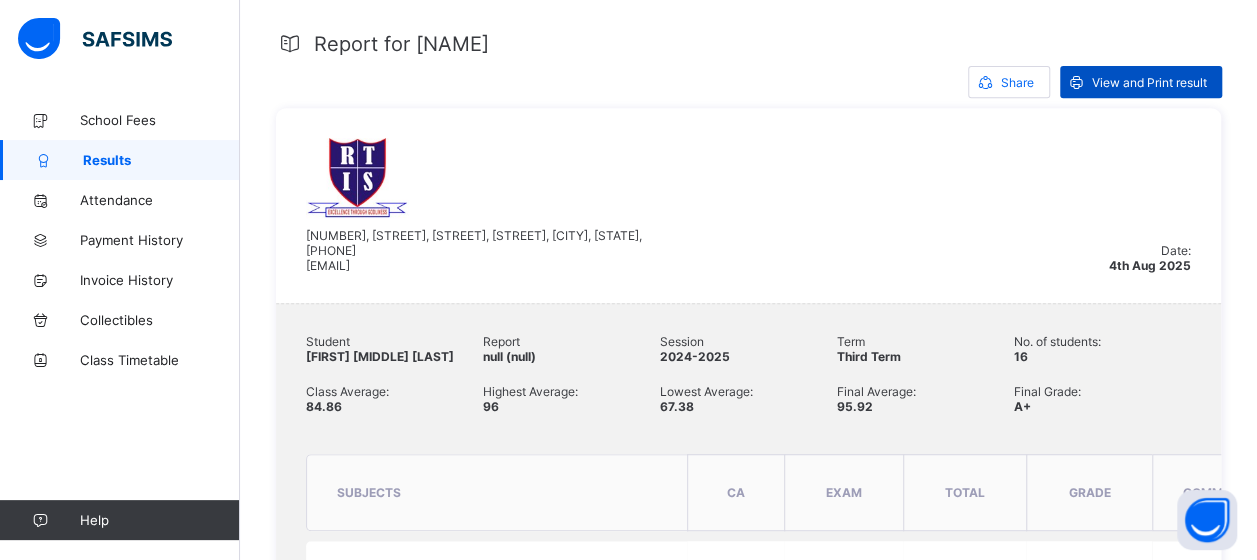 click on "View and Print result" at bounding box center (1149, 82) 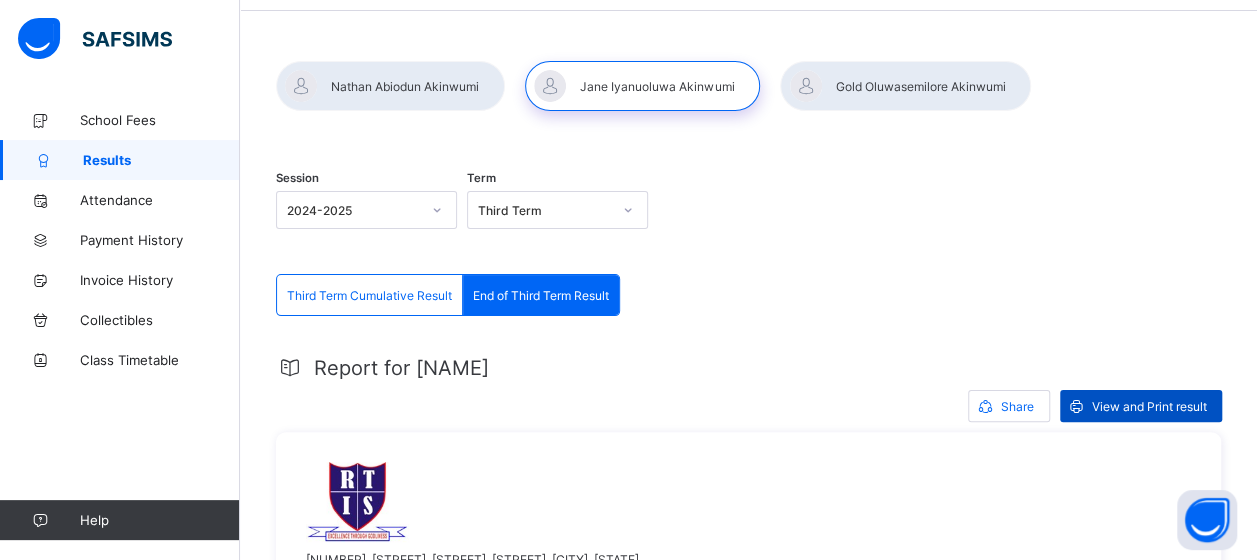 scroll, scrollTop: 64, scrollLeft: 0, axis: vertical 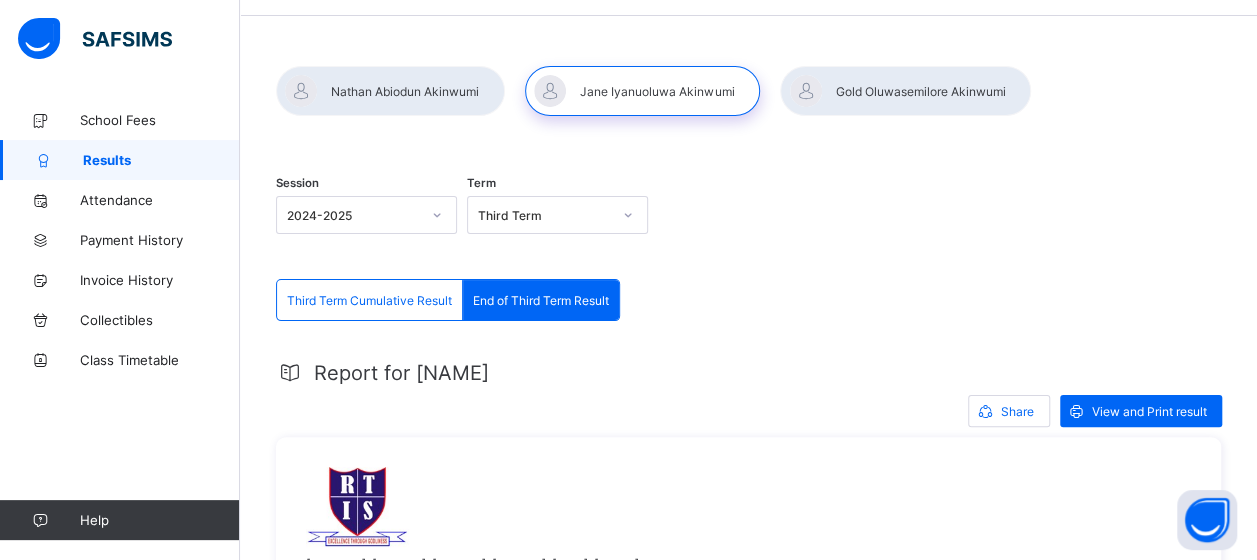 click at bounding box center [905, 91] 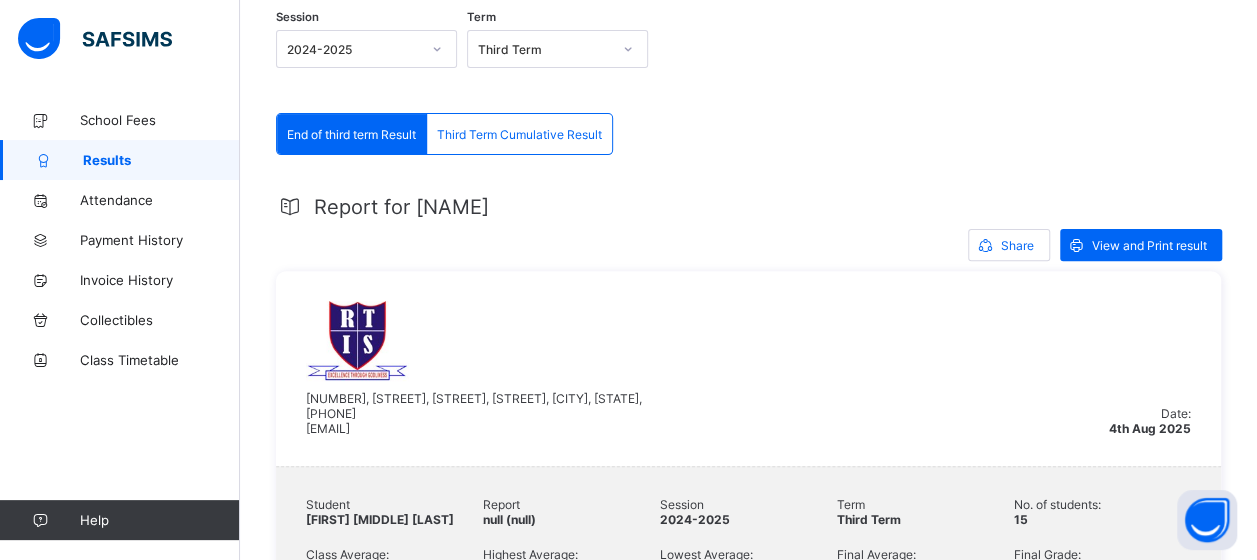 scroll, scrollTop: 225, scrollLeft: 0, axis: vertical 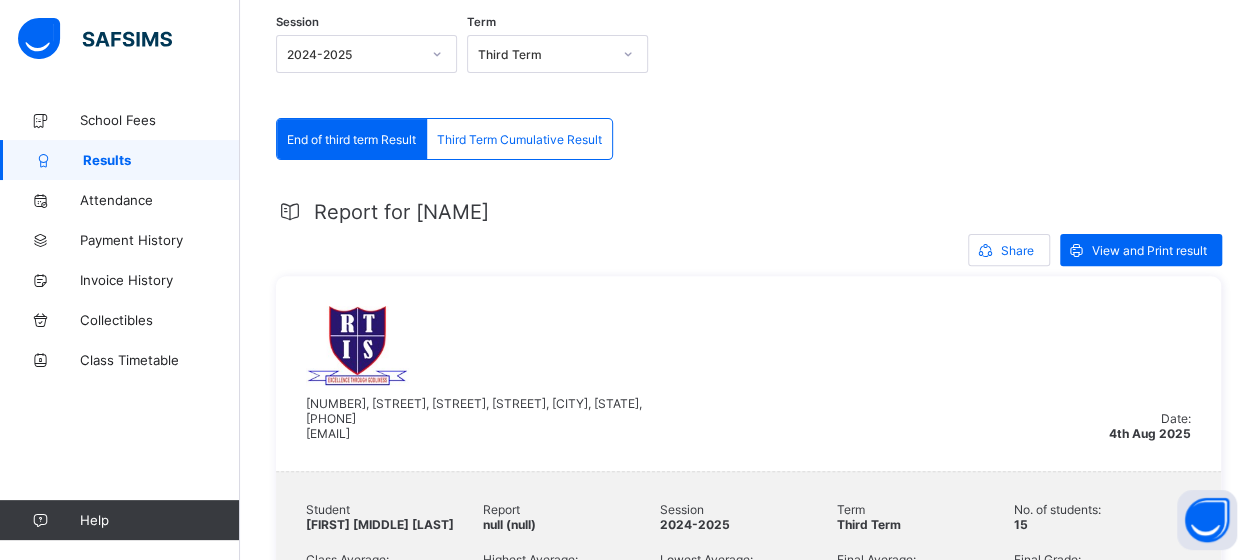 click on "Third Term Cumulative Result" at bounding box center (519, 139) 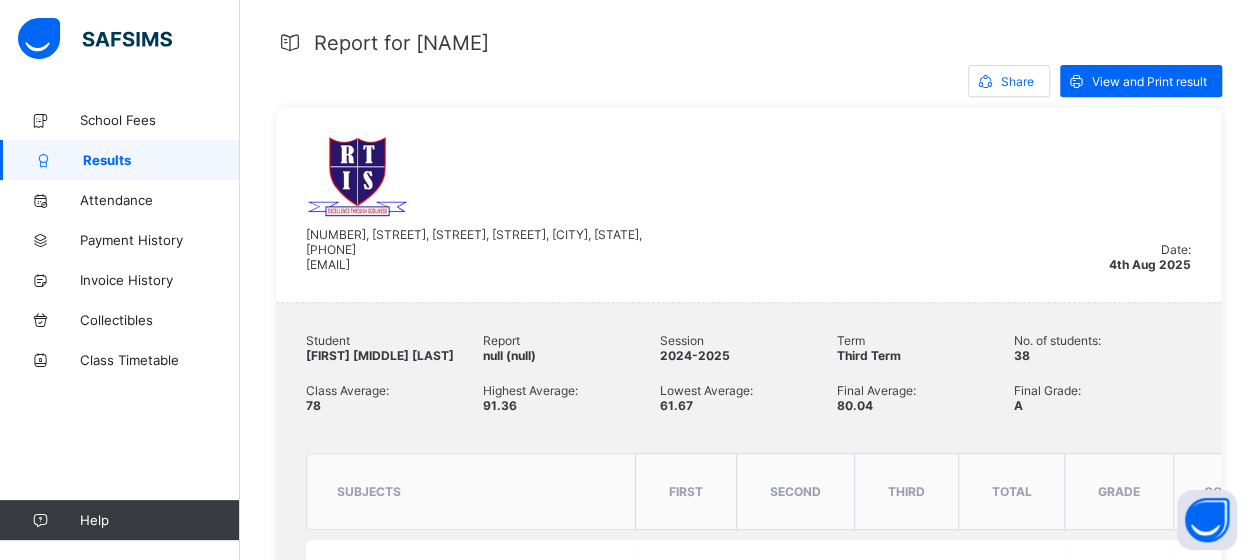 scroll, scrollTop: 393, scrollLeft: 0, axis: vertical 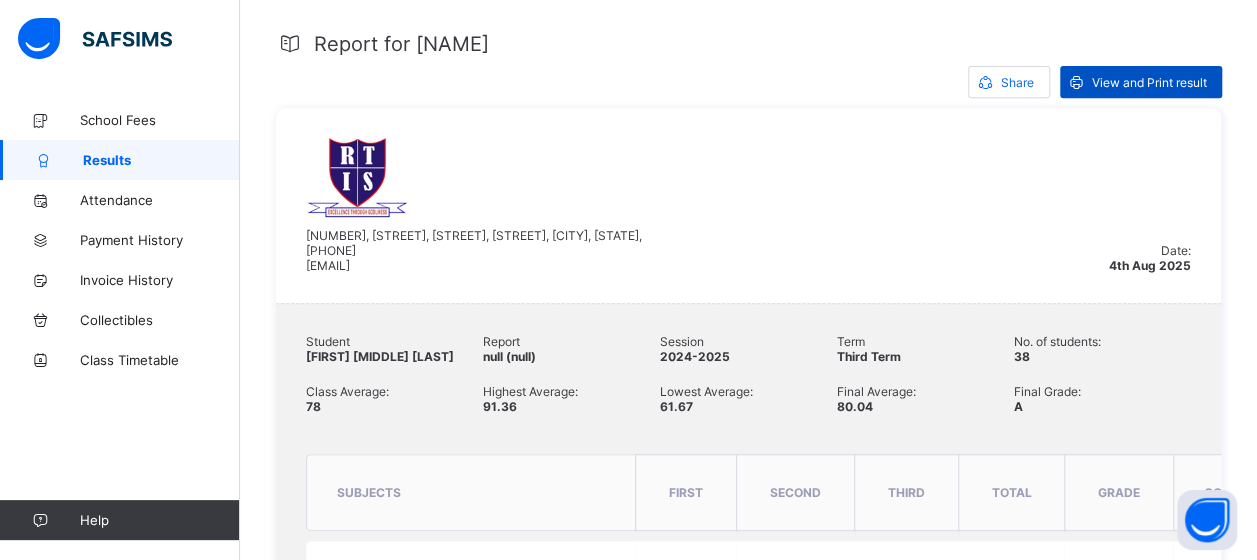 click on "View and Print result" at bounding box center (1149, 82) 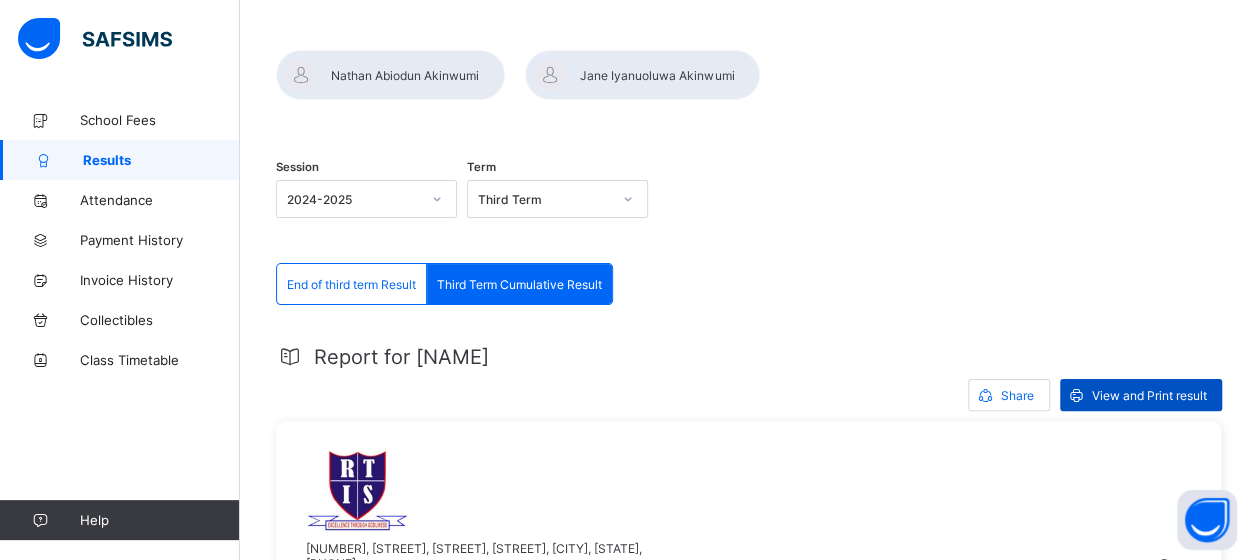 scroll, scrollTop: 78, scrollLeft: 0, axis: vertical 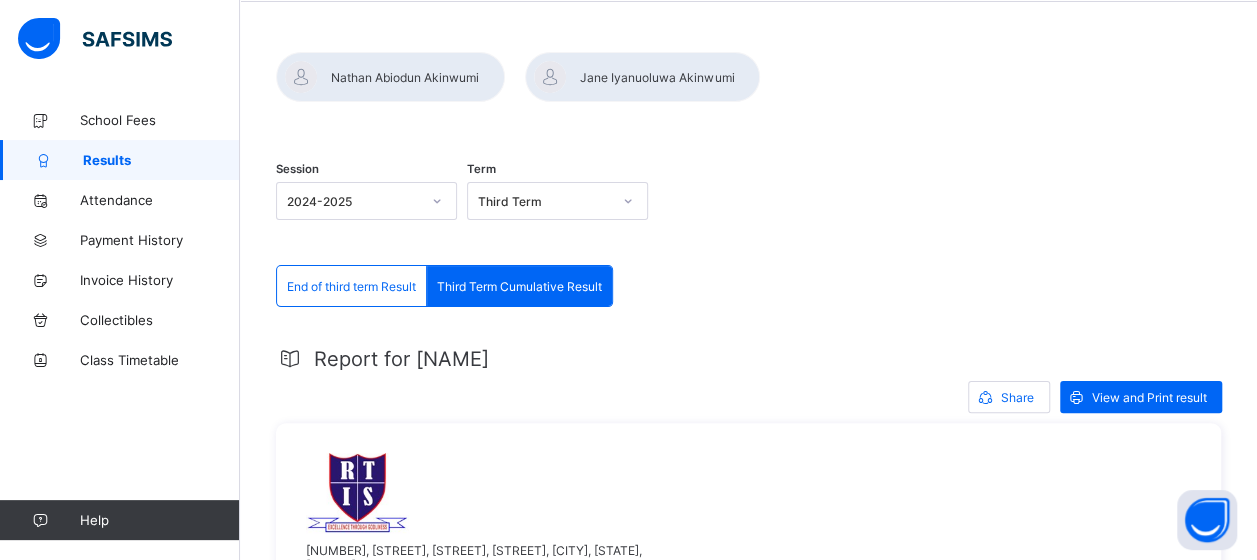 click at bounding box center [390, 77] 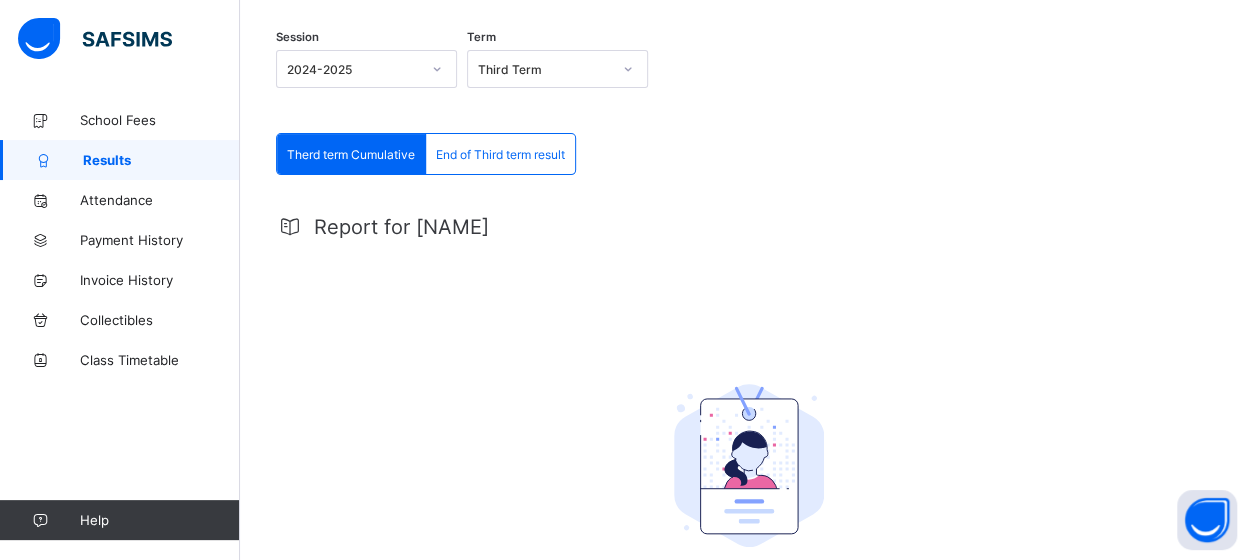 scroll, scrollTop: 208, scrollLeft: 0, axis: vertical 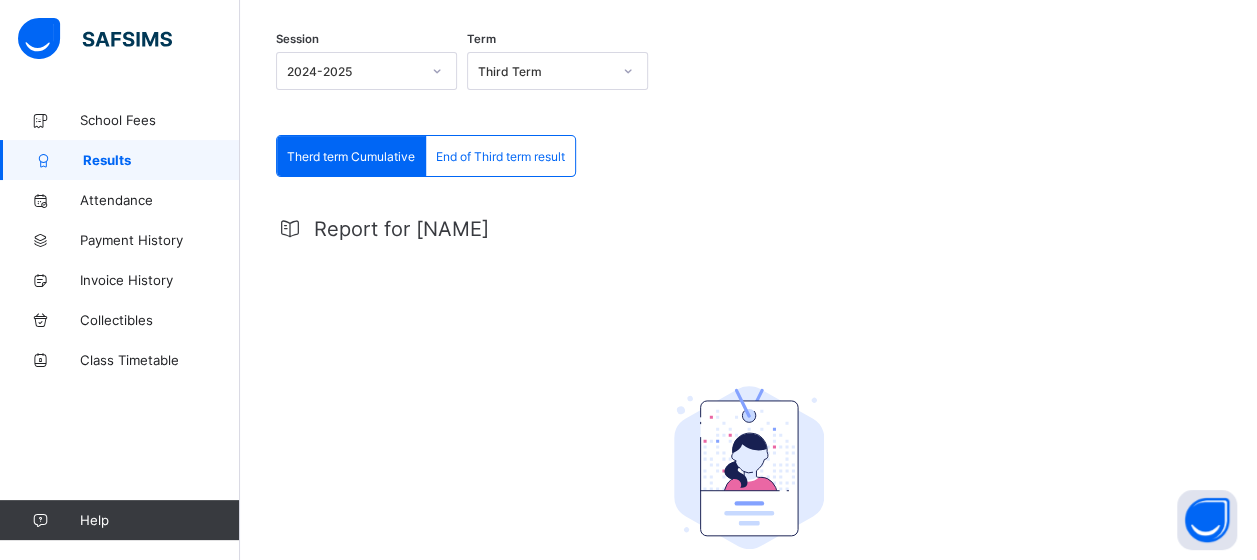 click on "End of Third term result" at bounding box center [500, 156] 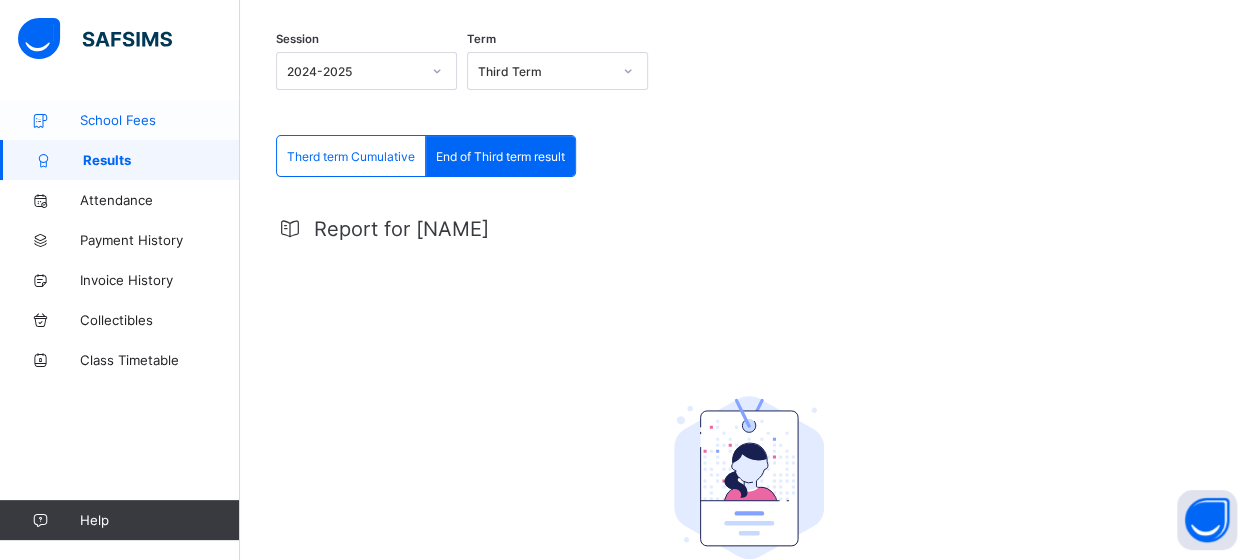 click on "School Fees" at bounding box center [160, 120] 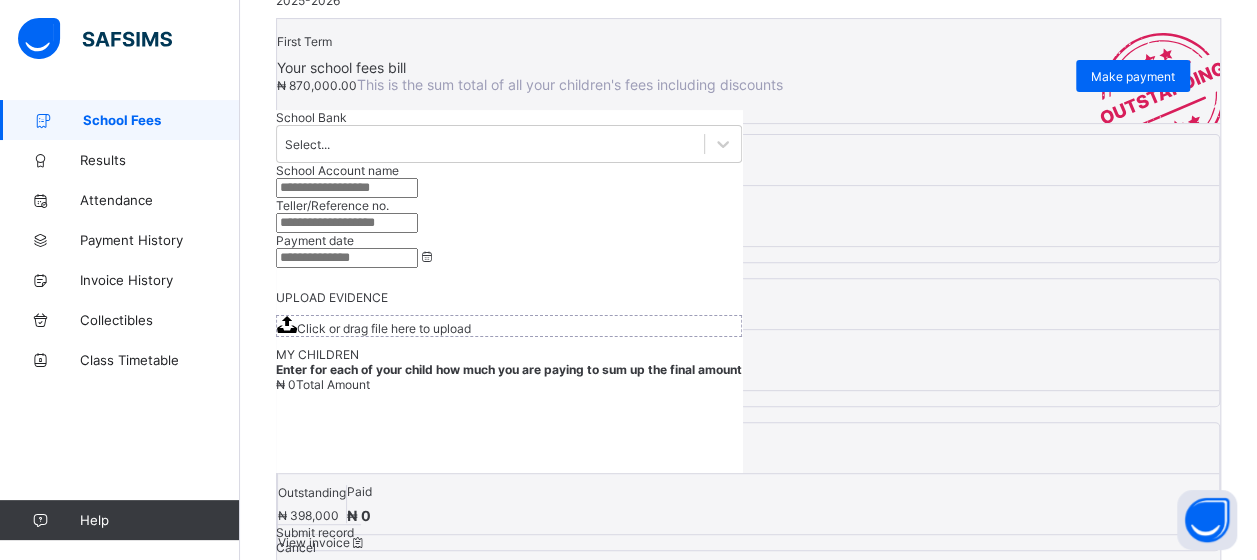 scroll, scrollTop: 296, scrollLeft: 0, axis: vertical 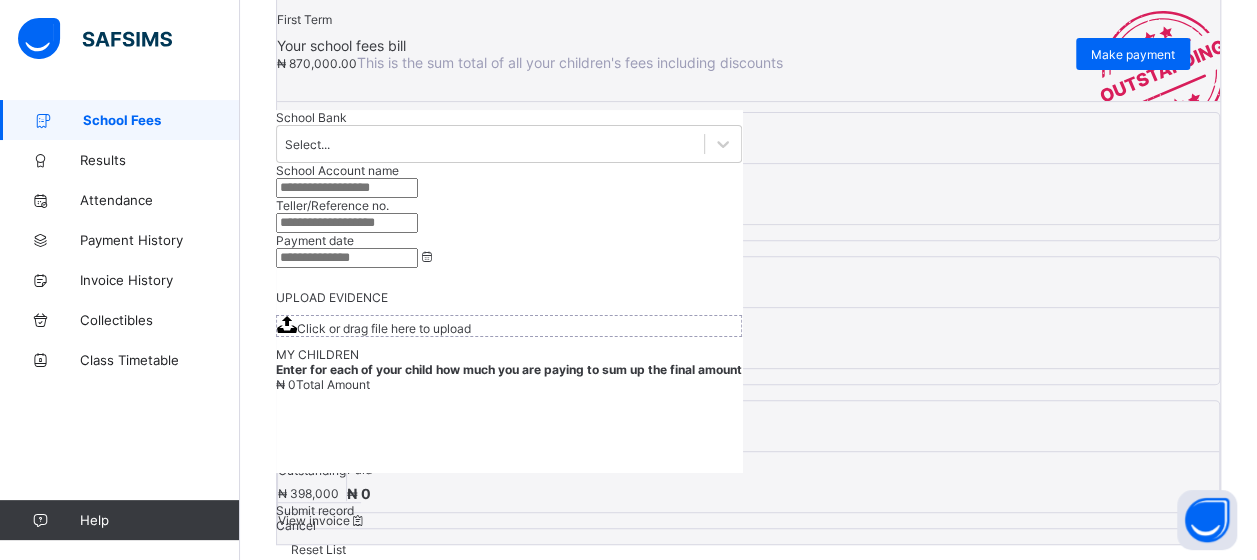 click on "View invoice" at bounding box center [322, 520] 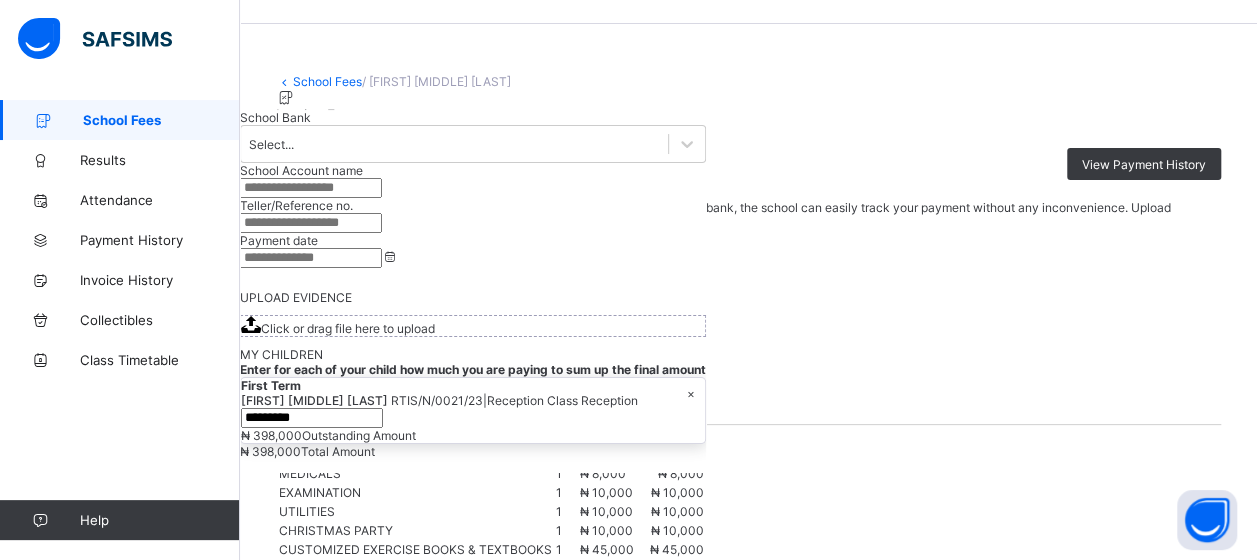 scroll, scrollTop: 52, scrollLeft: 0, axis: vertical 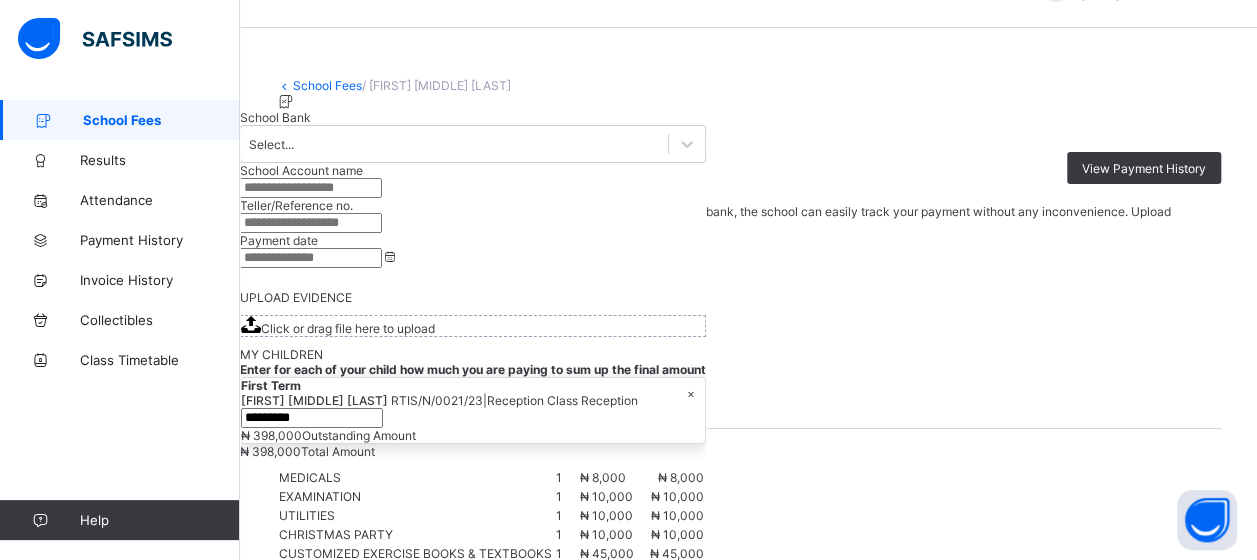 click on "School Fees" at bounding box center (161, 120) 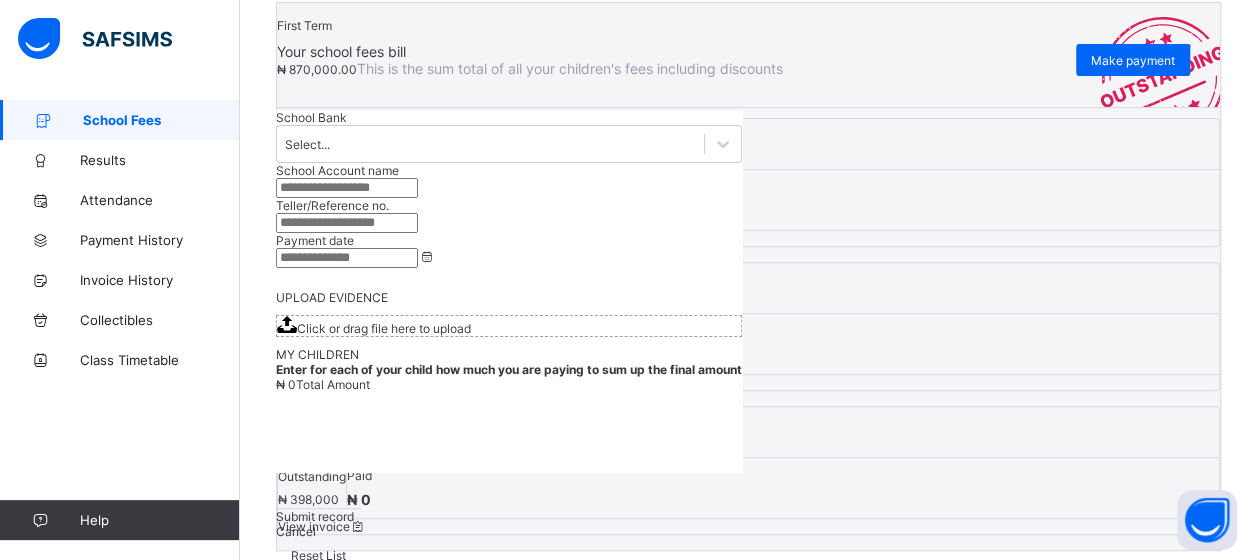 scroll, scrollTop: 296, scrollLeft: 0, axis: vertical 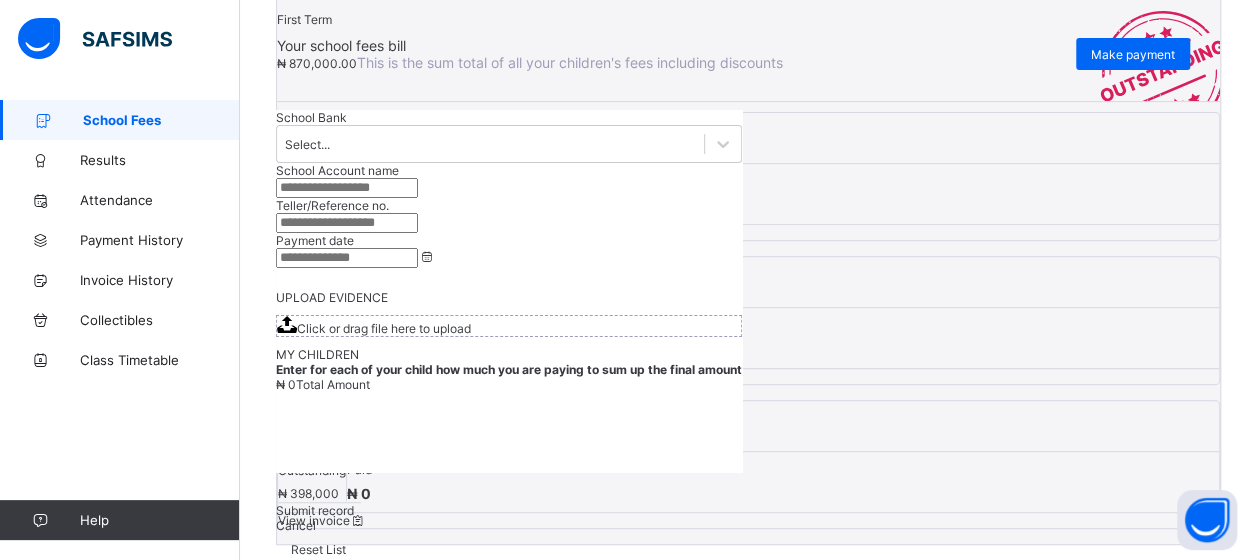 click on "View invoice" at bounding box center [322, 232] 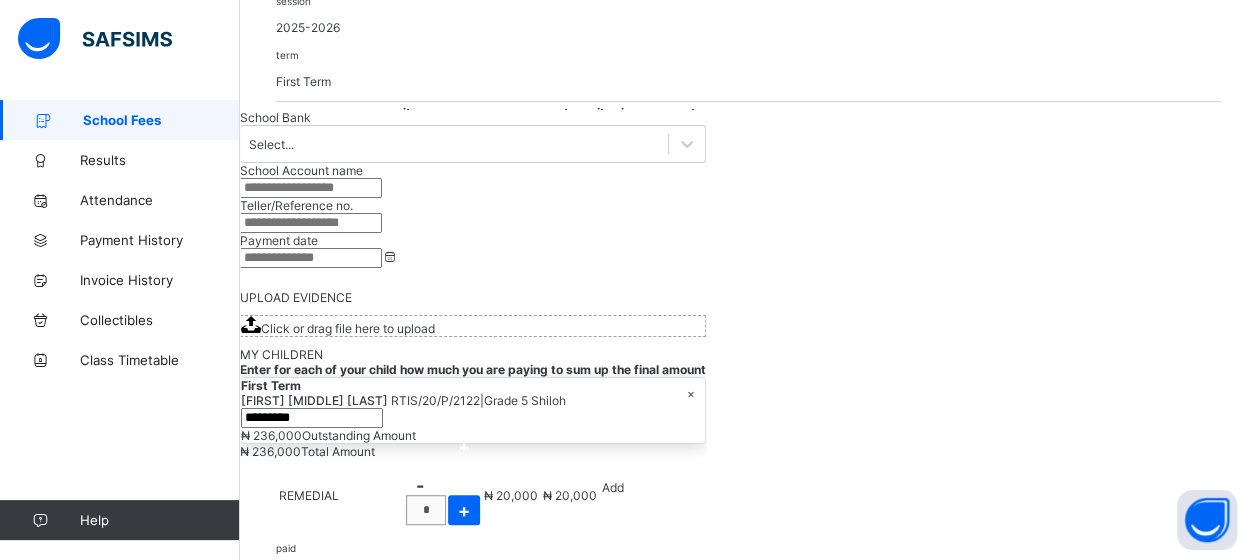 scroll, scrollTop: 373, scrollLeft: 0, axis: vertical 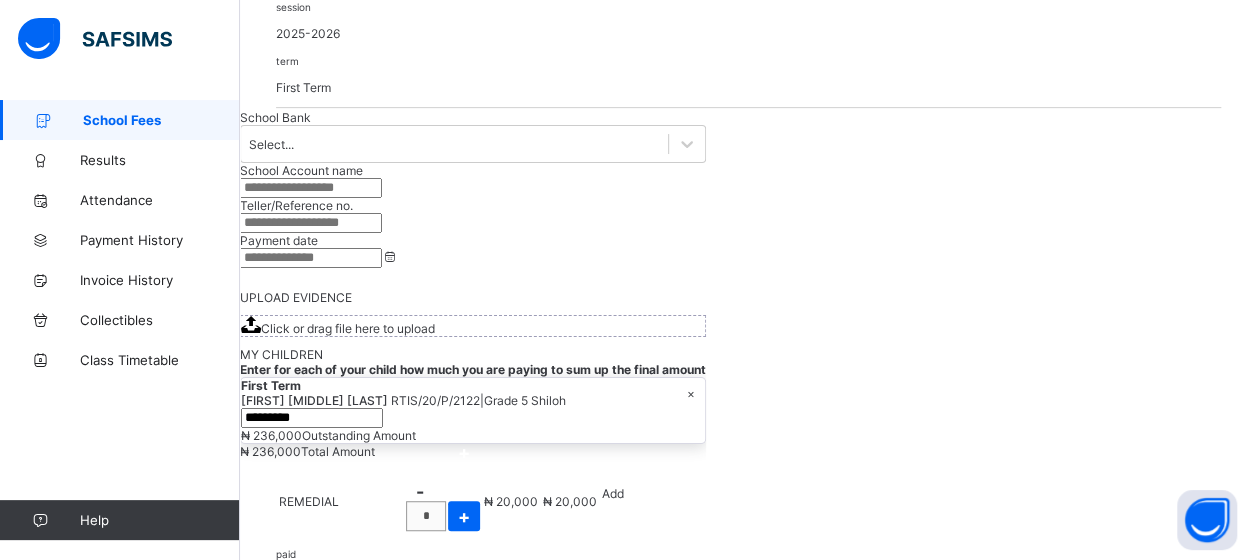 click on "Optional Items" at bounding box center [748, 290] 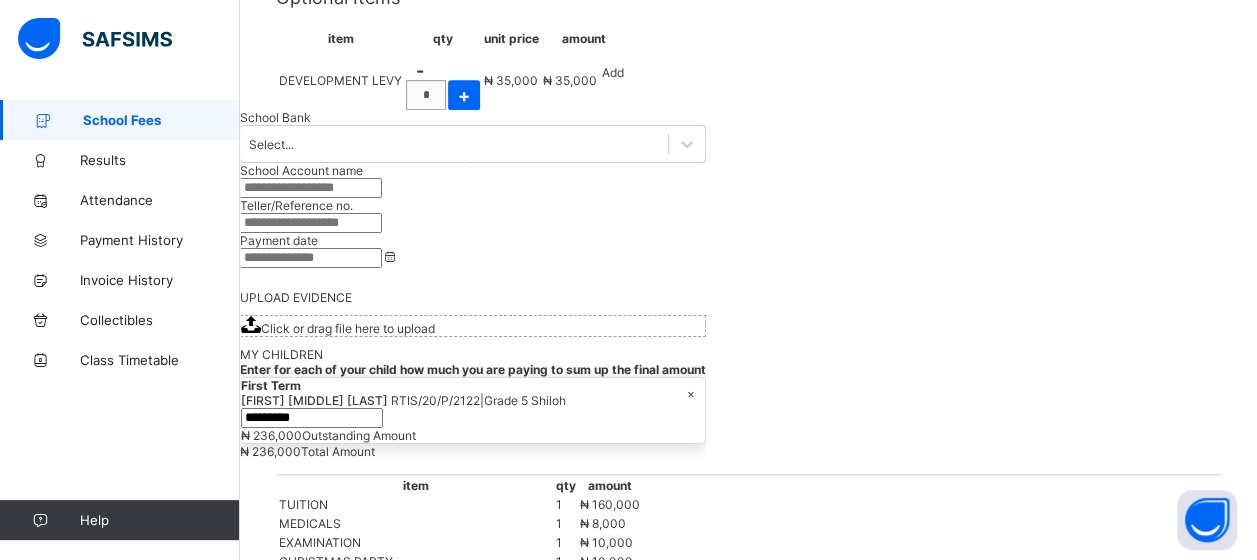 scroll, scrollTop: 699, scrollLeft: 0, axis: vertical 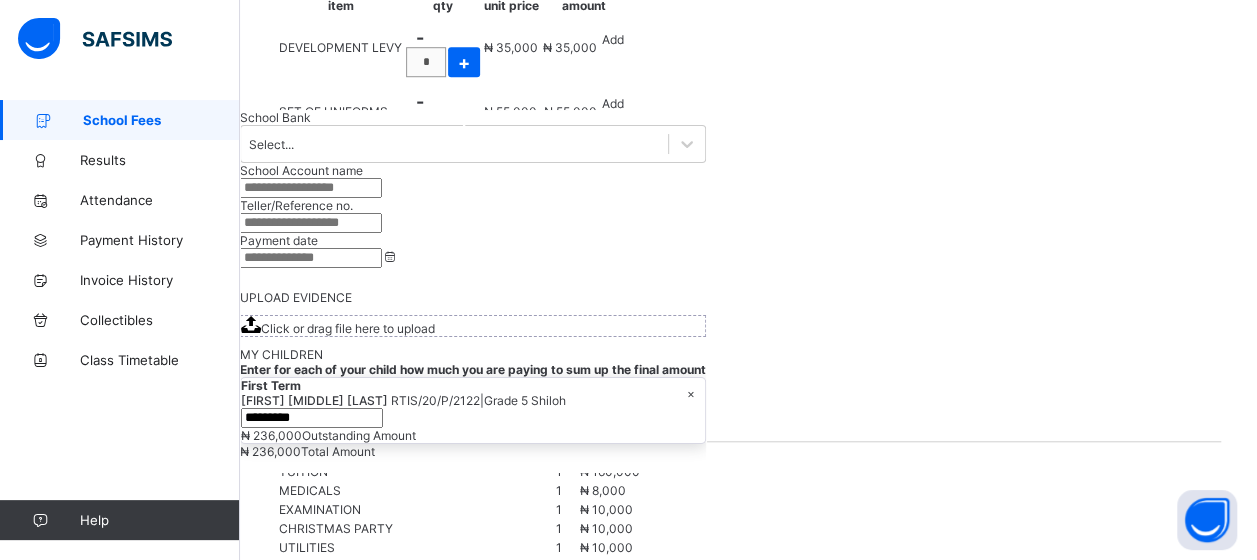 click on "Add" at bounding box center [613, 167] 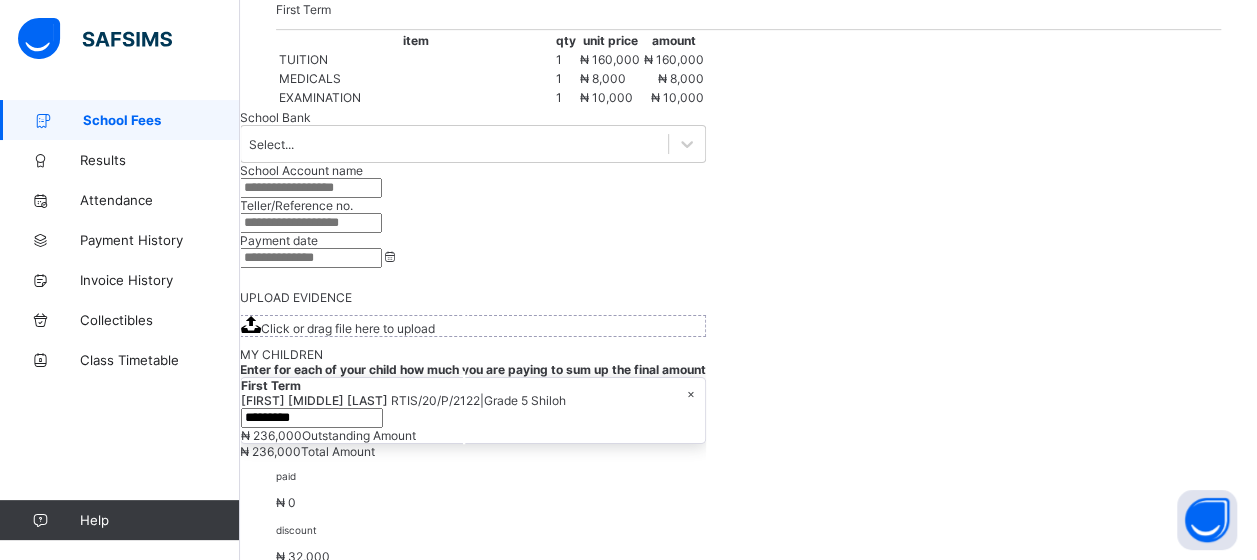 scroll, scrollTop: 449, scrollLeft: 0, axis: vertical 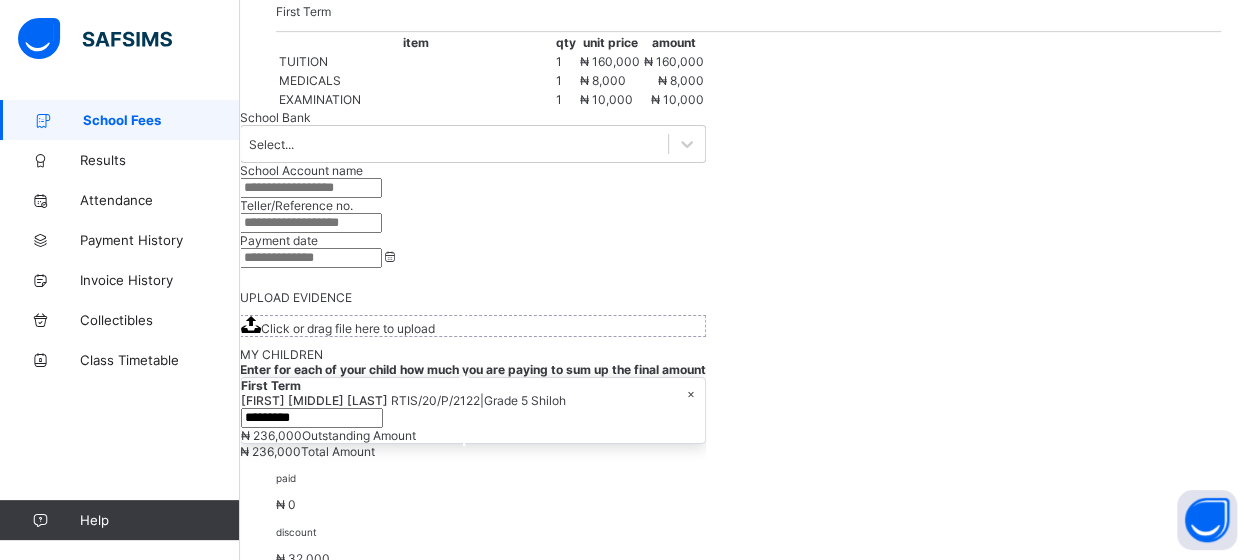 click on "School Fees" at bounding box center (161, 120) 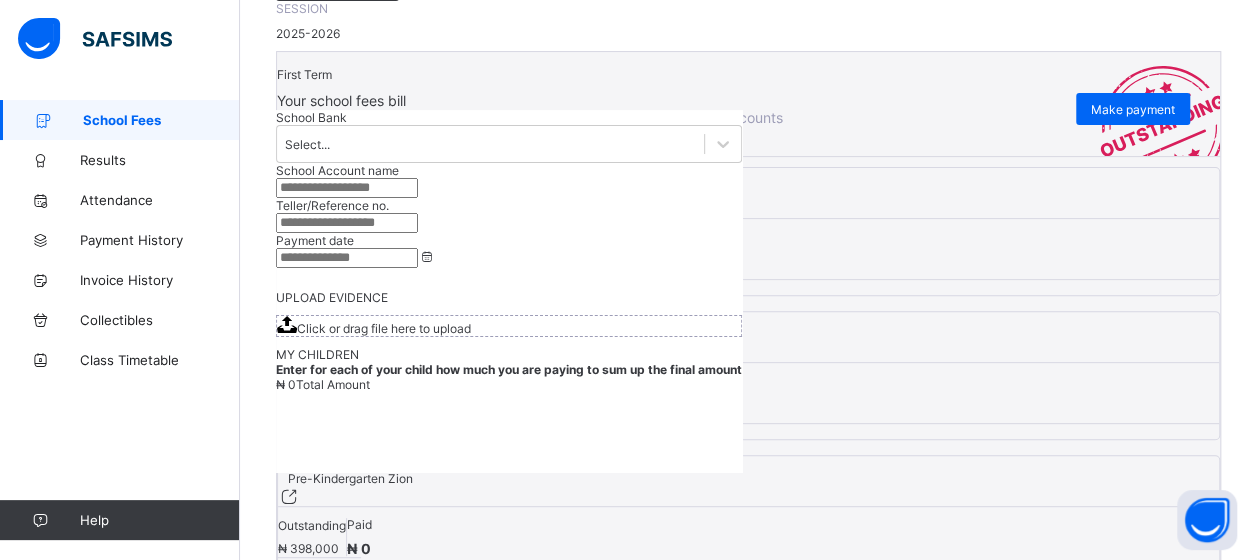 scroll, scrollTop: 296, scrollLeft: 0, axis: vertical 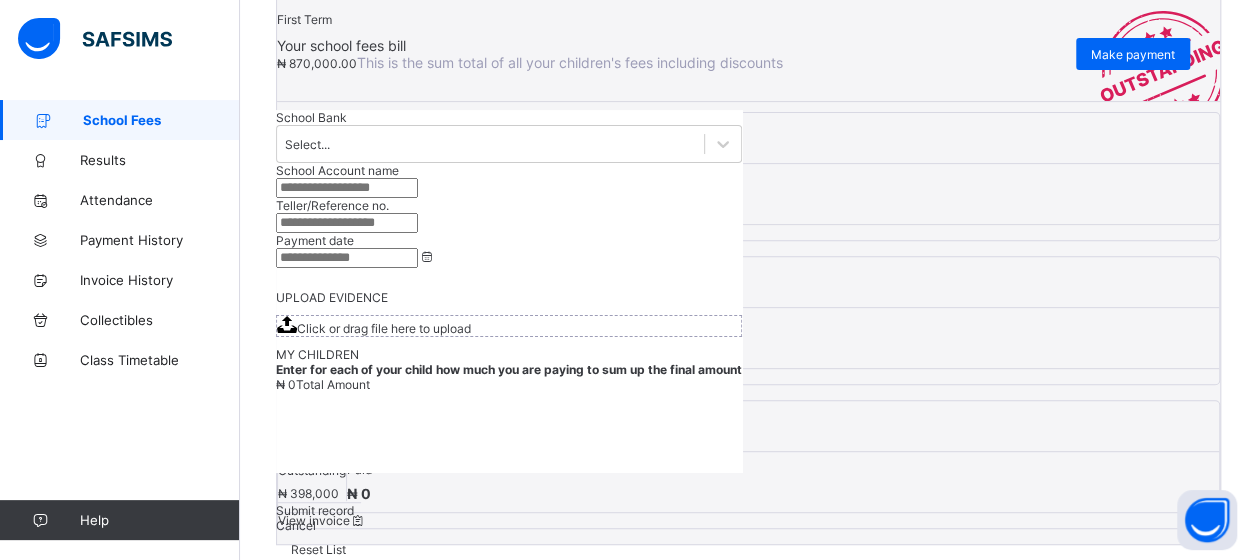 click on "View invoice" at bounding box center (322, 520) 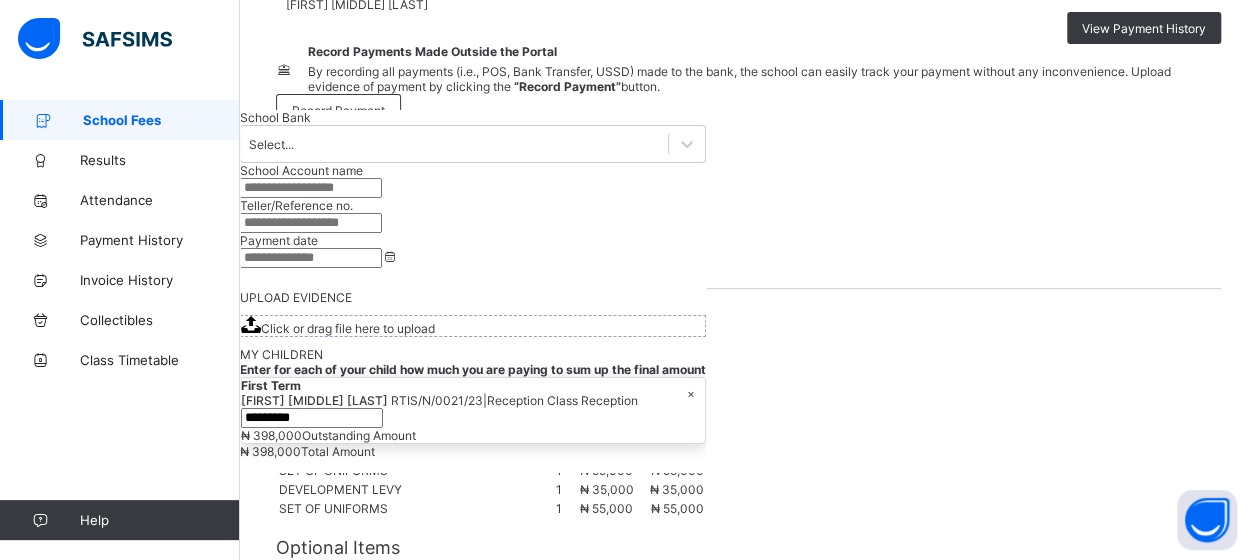 scroll, scrollTop: 191, scrollLeft: 0, axis: vertical 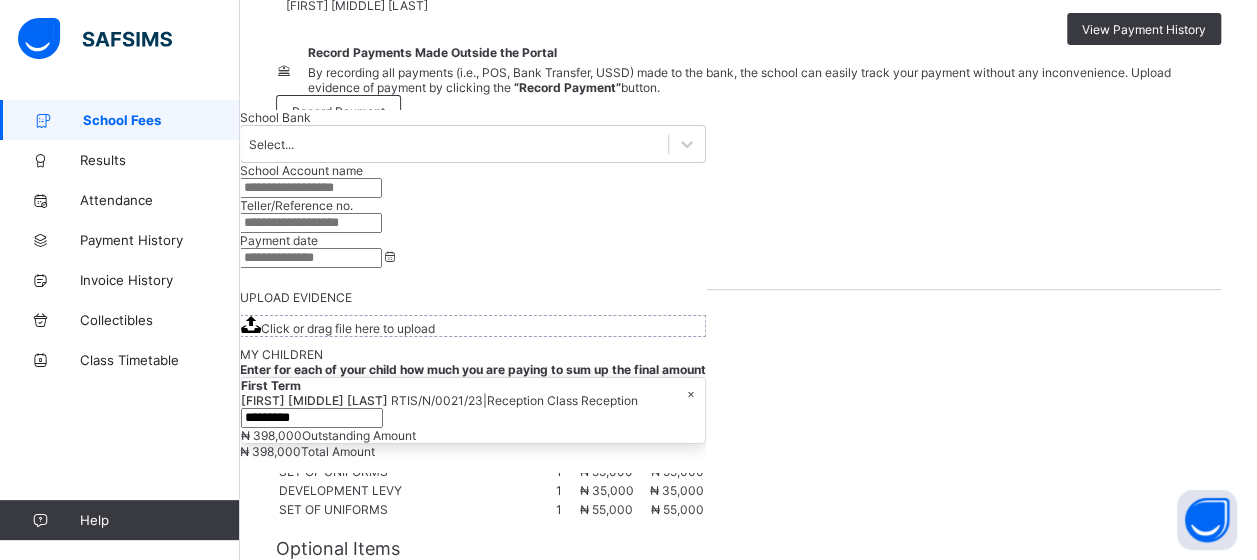 click on "School Fees" at bounding box center [161, 120] 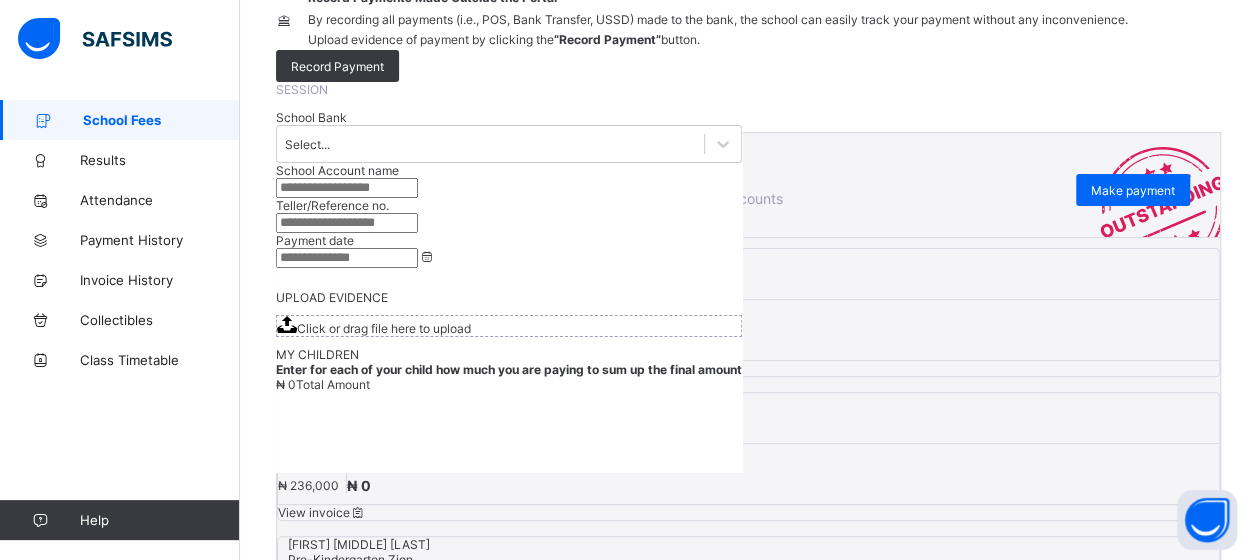 scroll, scrollTop: 296, scrollLeft: 0, axis: vertical 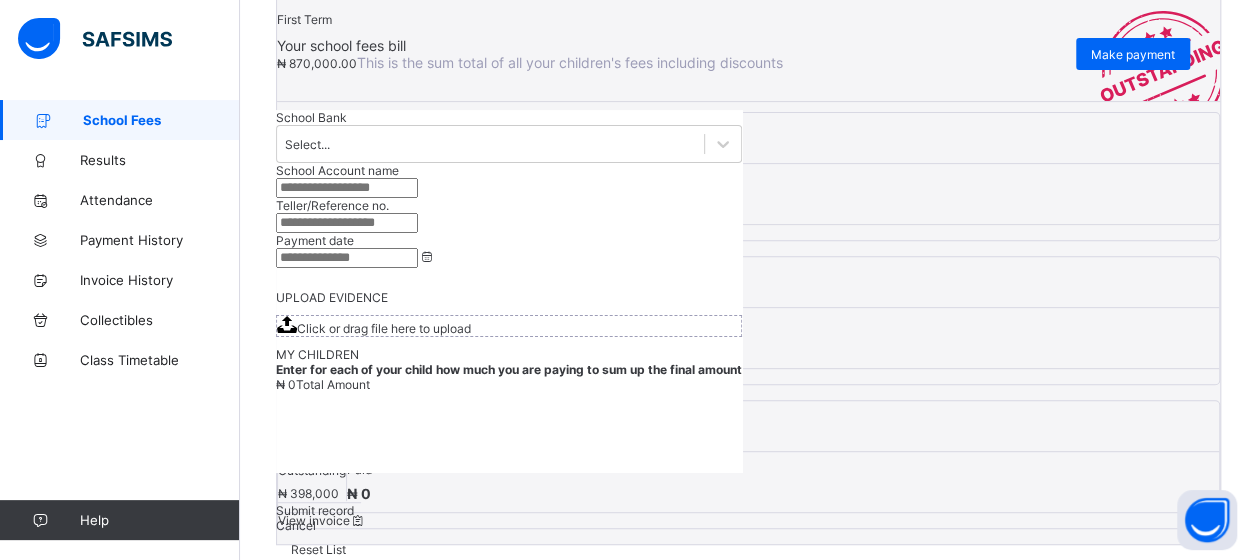 click on "View invoice" at bounding box center (322, 376) 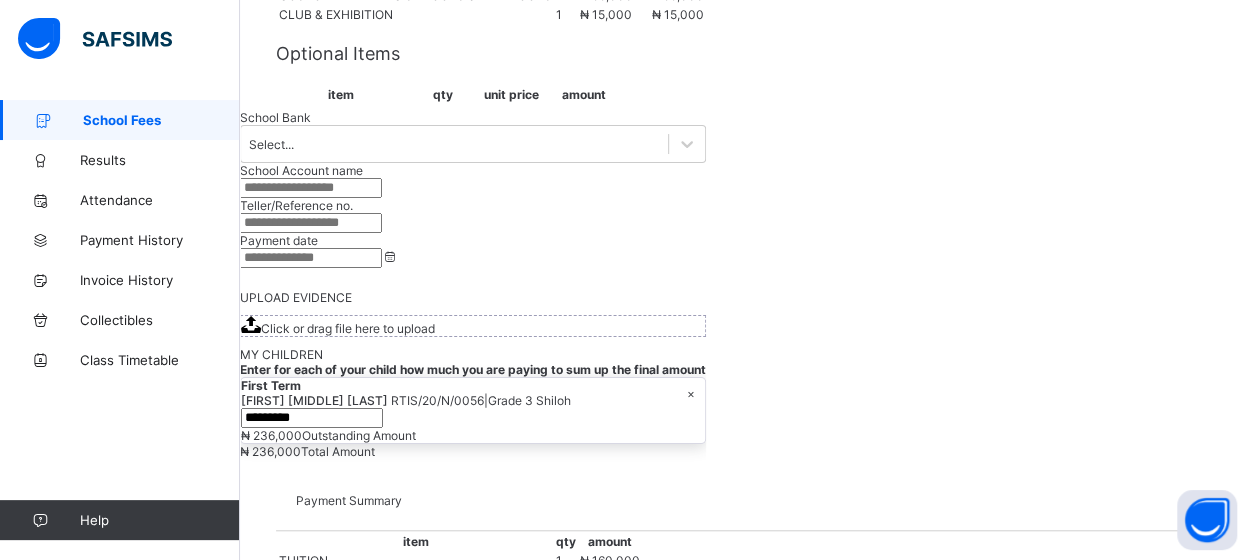 scroll, scrollTop: 618, scrollLeft: 0, axis: vertical 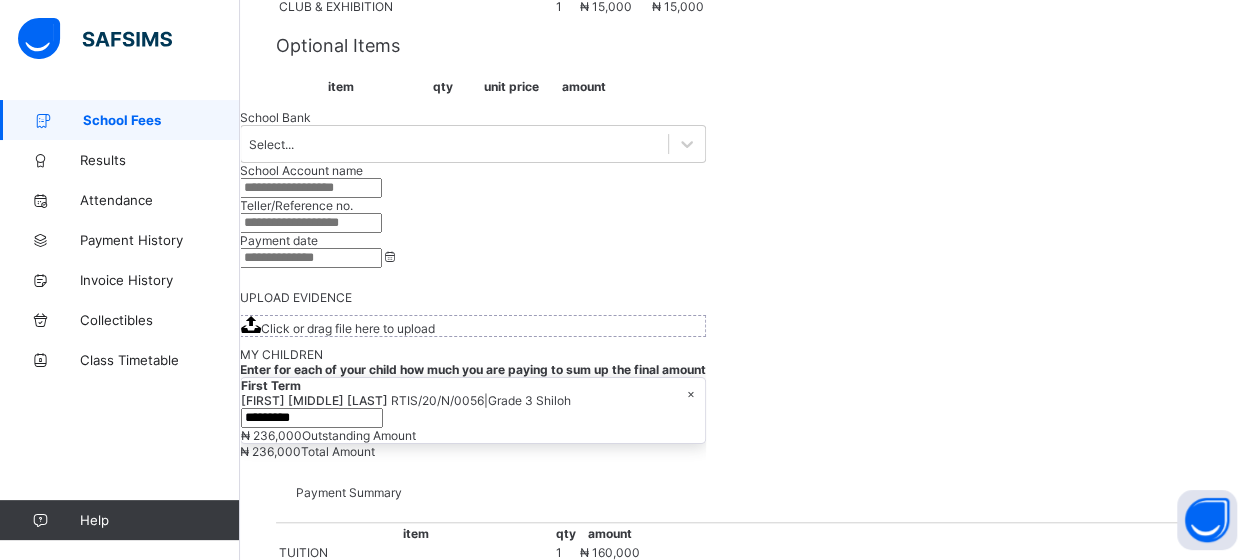 click on "+" at bounding box center [464, 271] 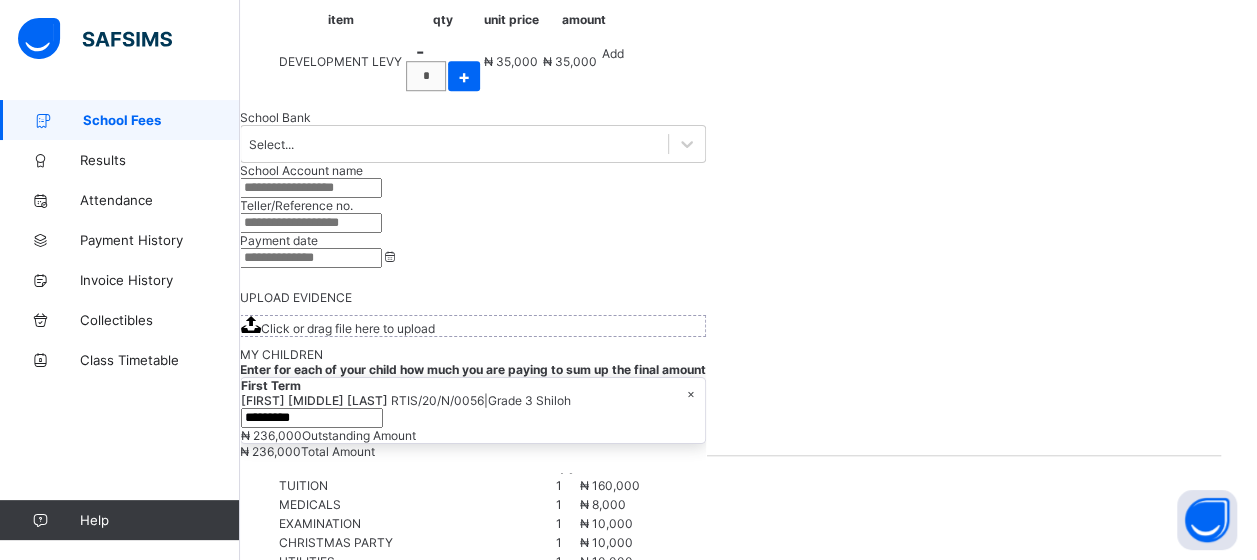 scroll, scrollTop: 690, scrollLeft: 0, axis: vertical 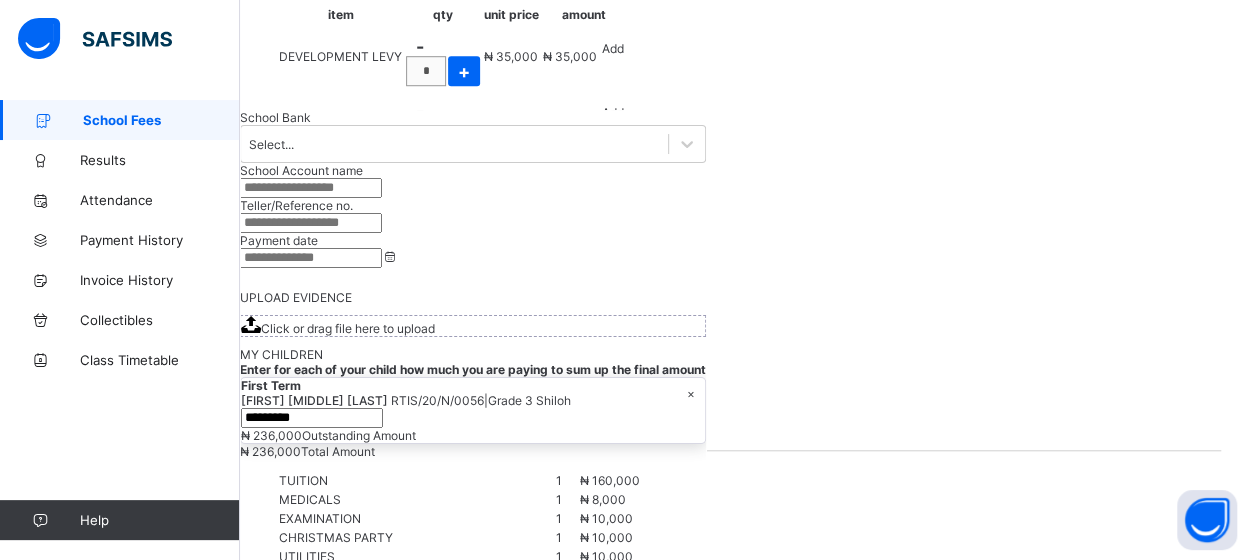 click on "Make Payment" at bounding box center [338, 905] 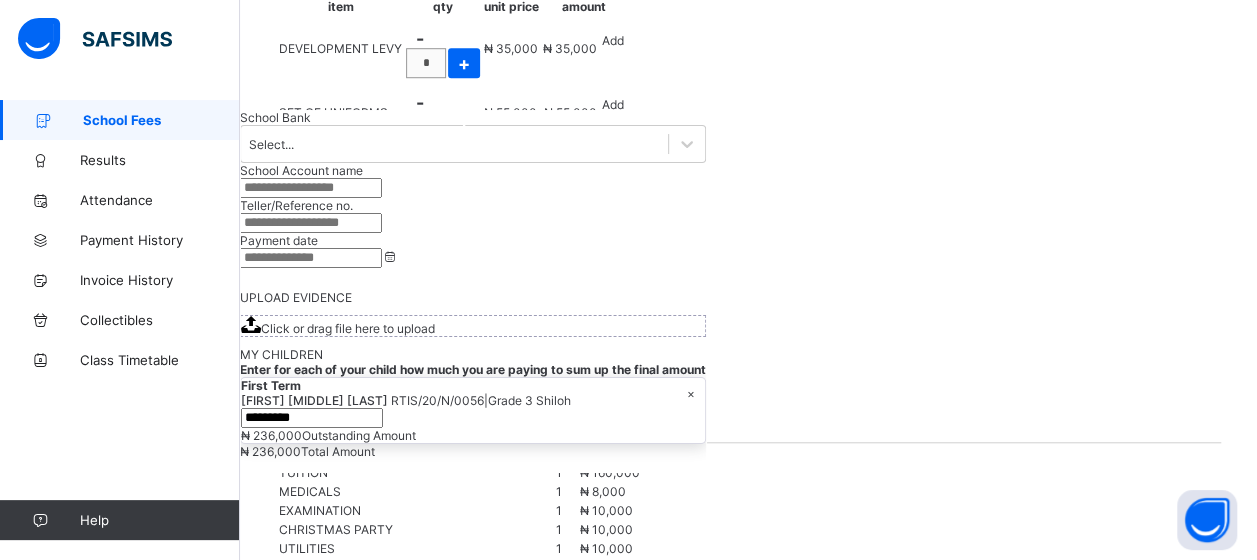 scroll, scrollTop: 640, scrollLeft: 0, axis: vertical 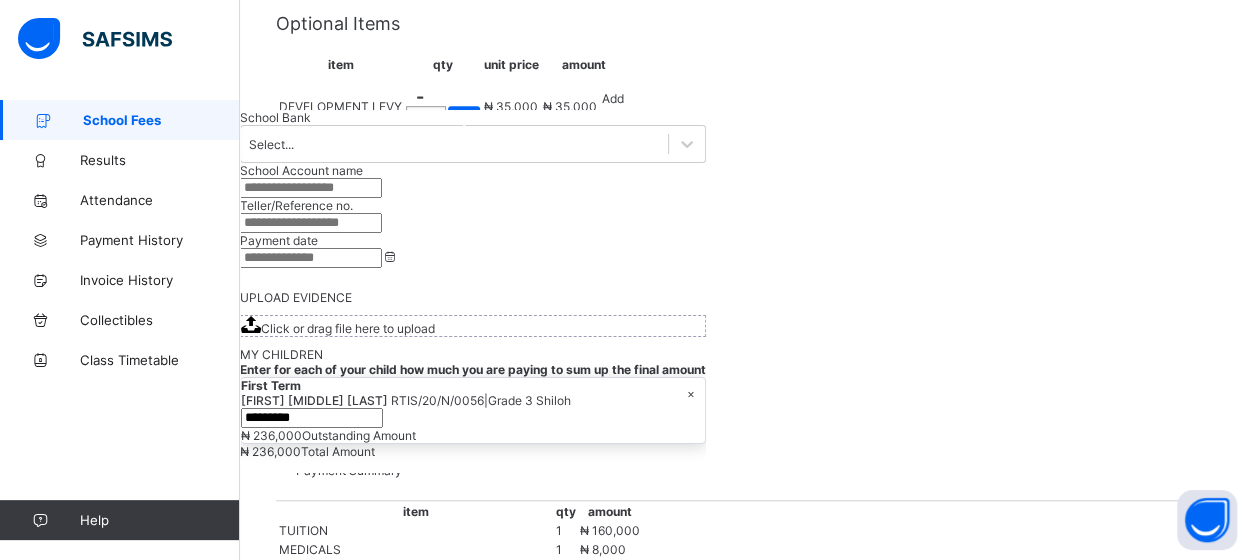 click at bounding box center (304, 904) 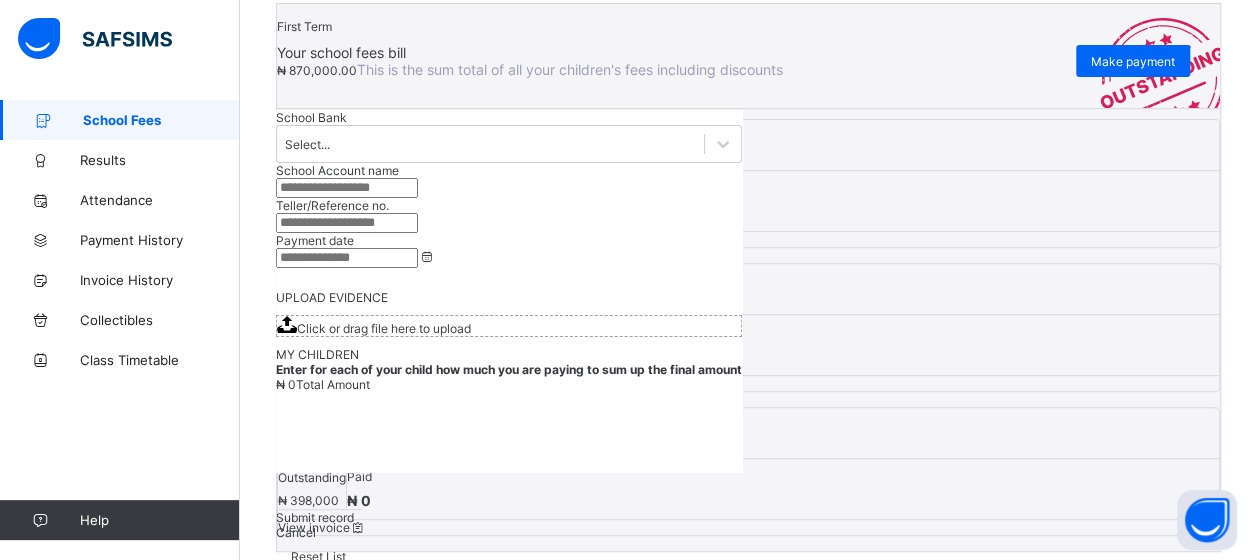 scroll, scrollTop: 296, scrollLeft: 0, axis: vertical 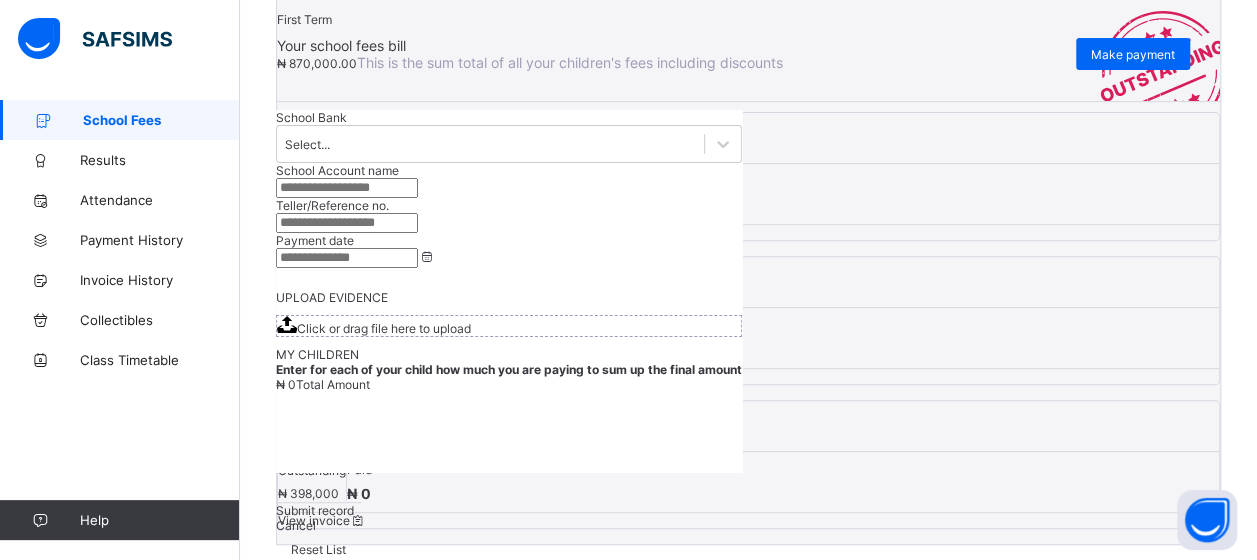 click on "View invoice" at bounding box center (322, 520) 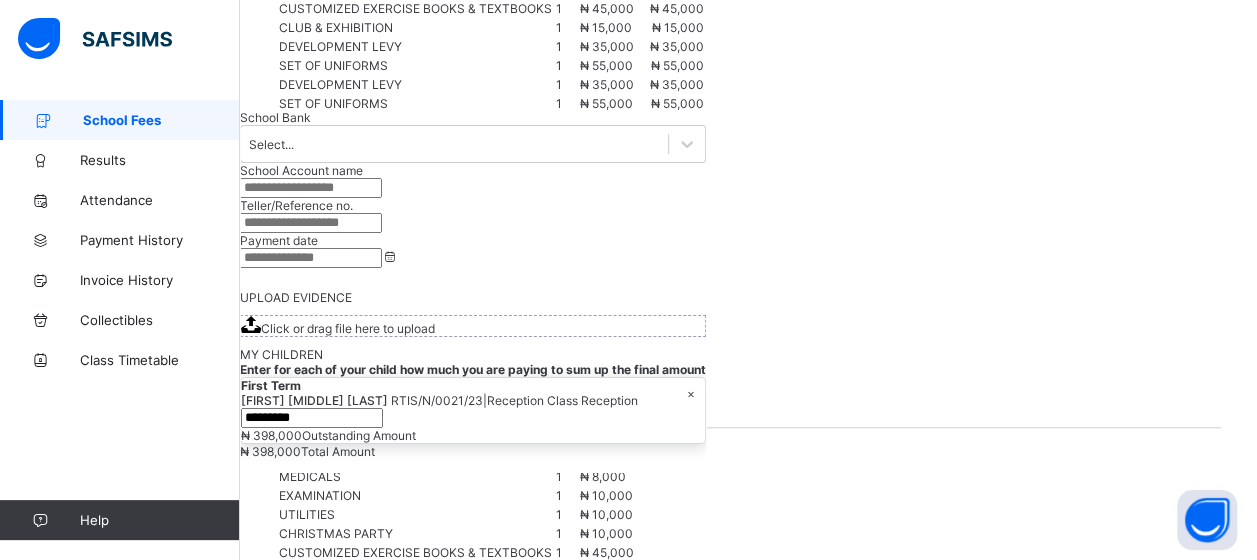 scroll, scrollTop: 594, scrollLeft: 0, axis: vertical 